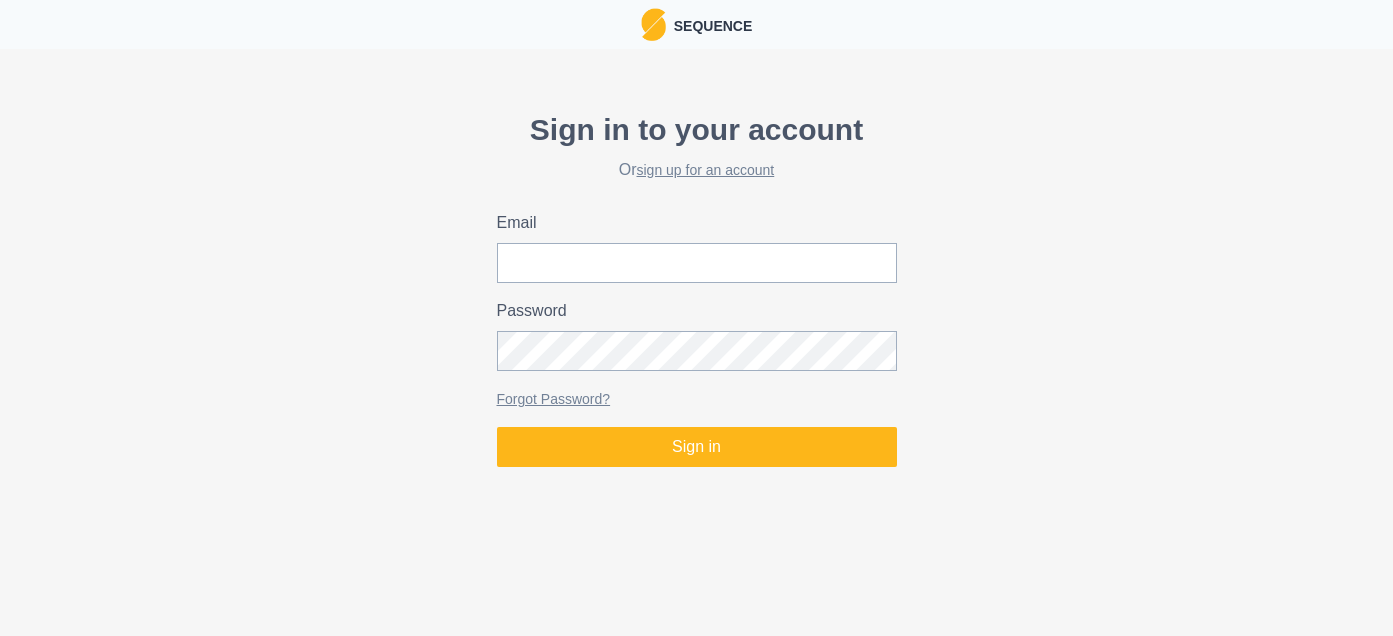 scroll, scrollTop: 0, scrollLeft: 0, axis: both 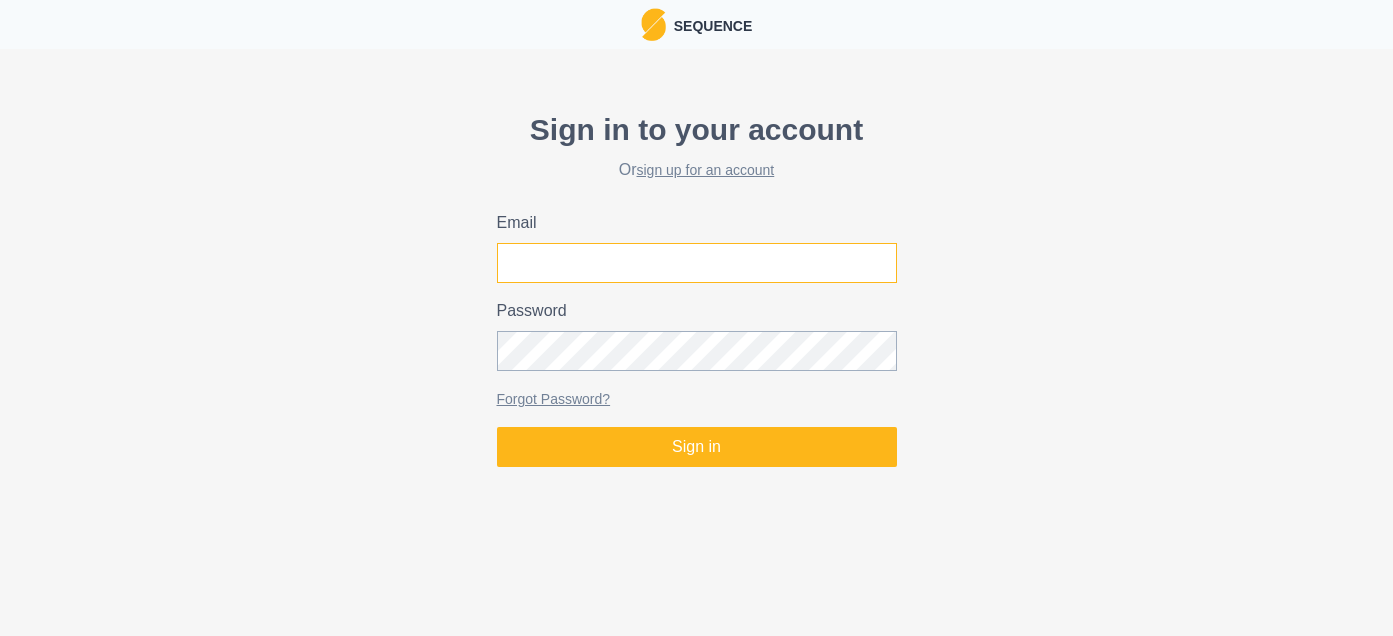 type on "[EMAIL]" 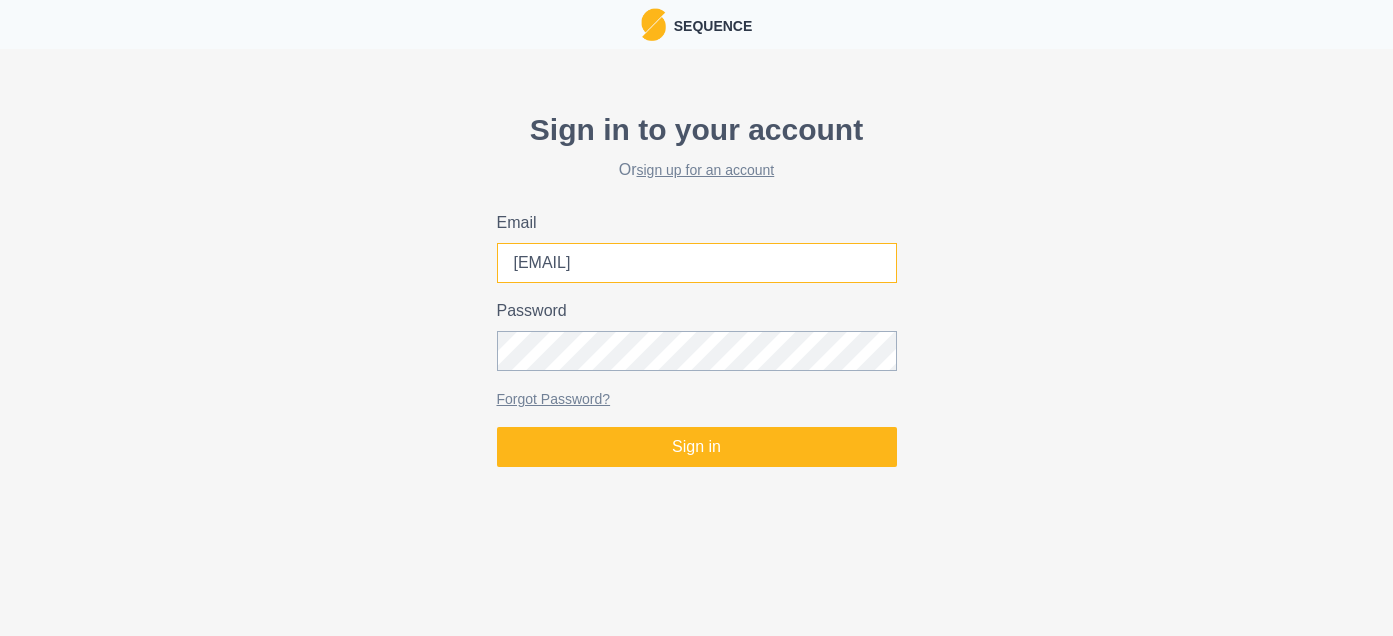click on "[EMAIL]" at bounding box center [697, 263] 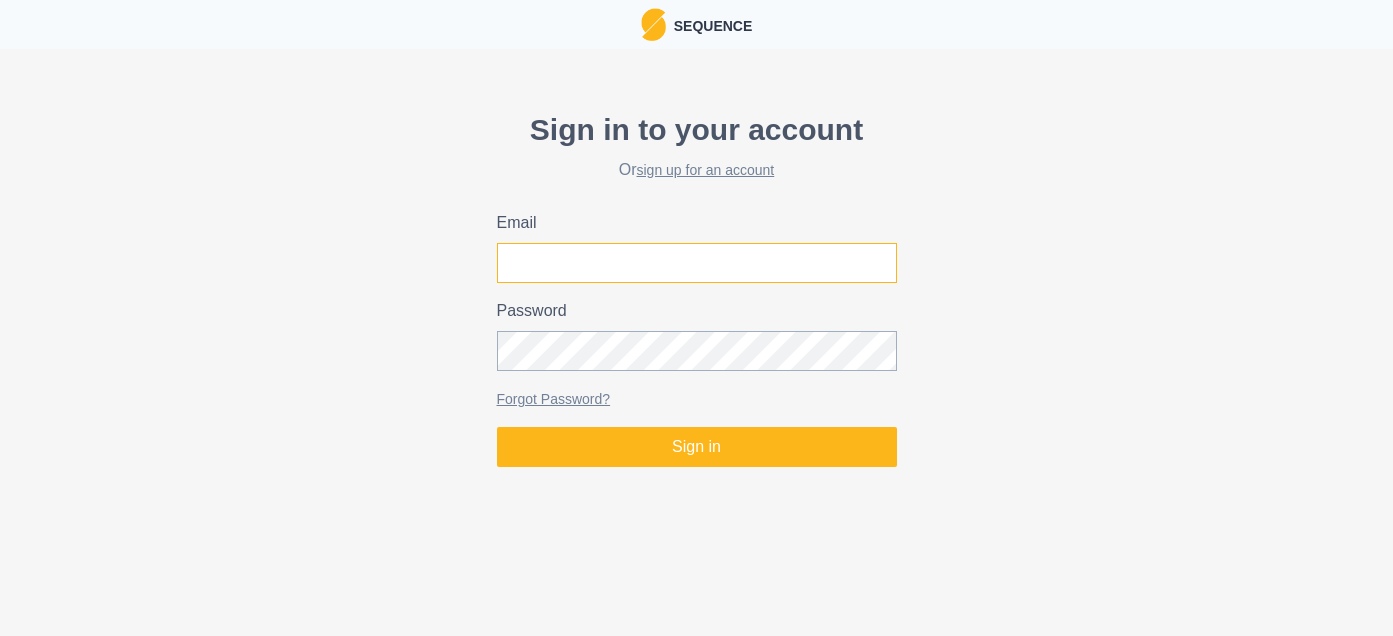 paste on "[EMAIL]" 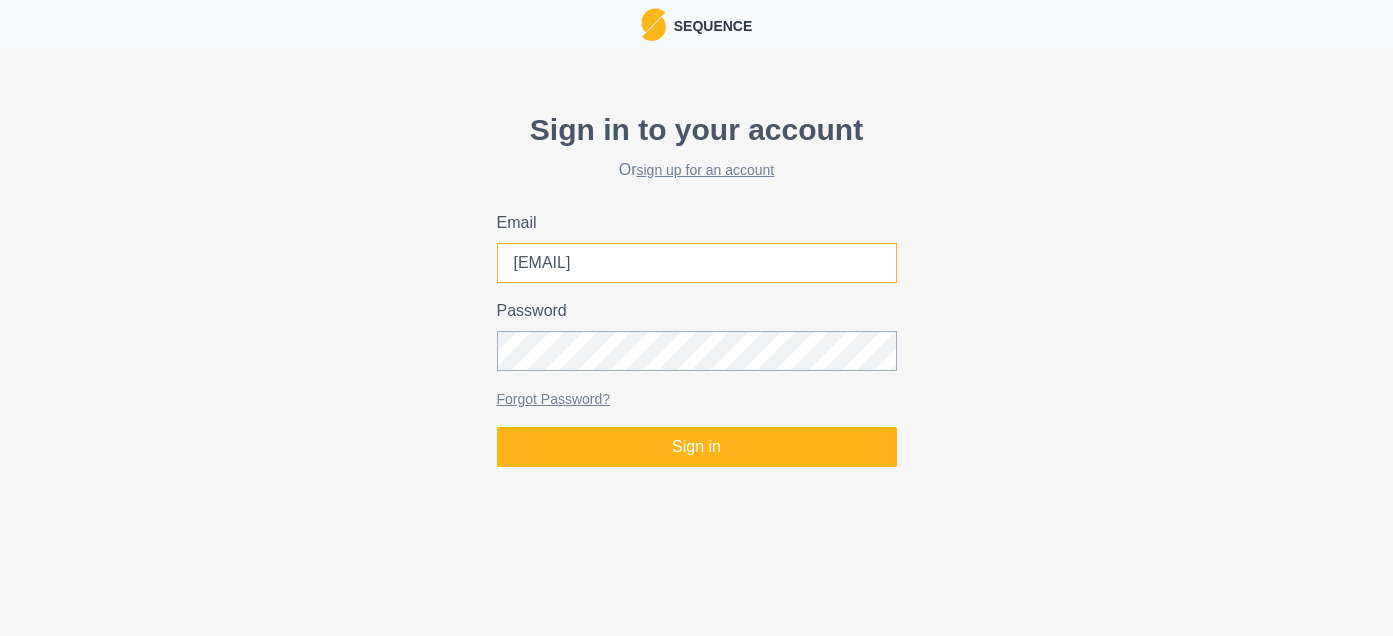 type on "[EMAIL]" 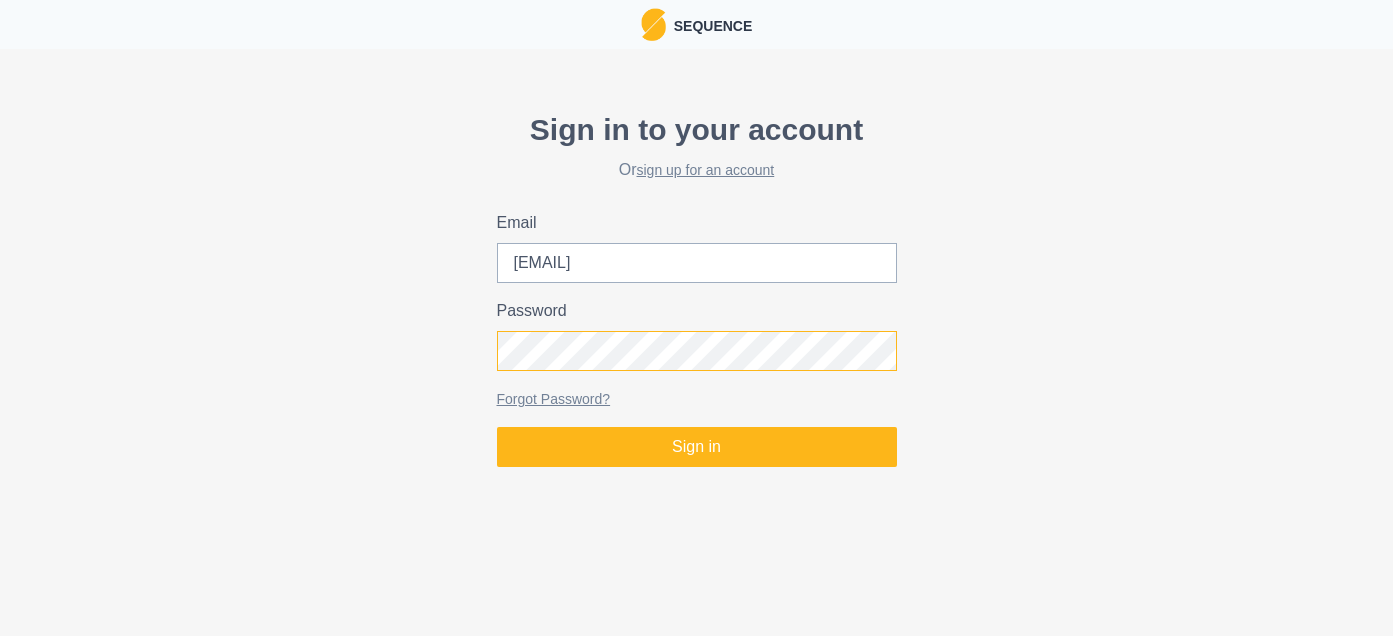 click on "Sign in to your account Or sign up for an account Email [EMAIL] Password Forgot Password? Sign in" at bounding box center [696, 287] 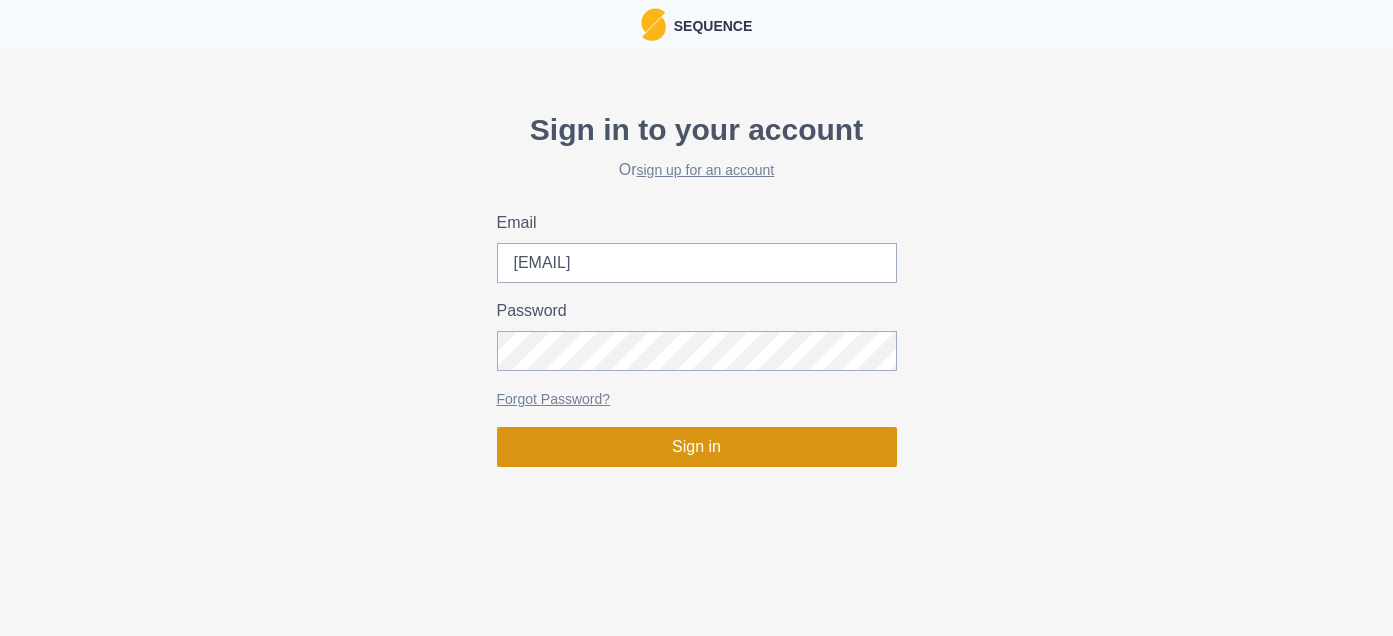 click on "Sign in" at bounding box center [697, 447] 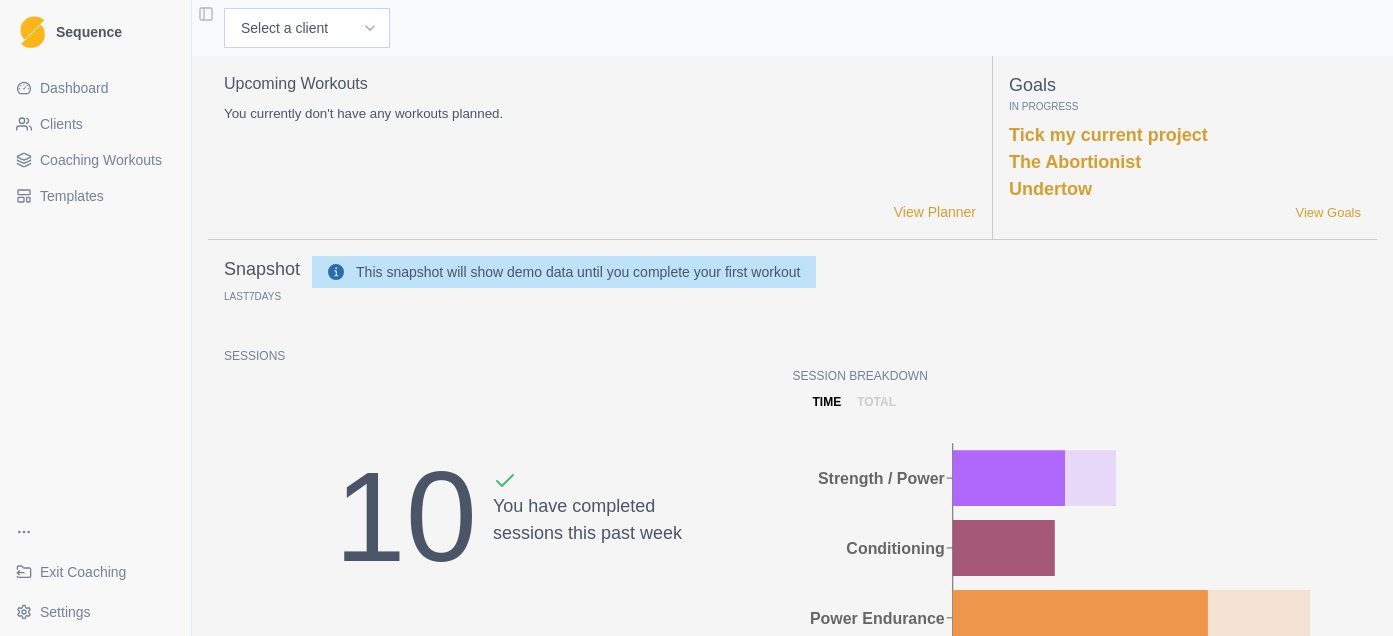 click on "Templates" at bounding box center (72, 196) 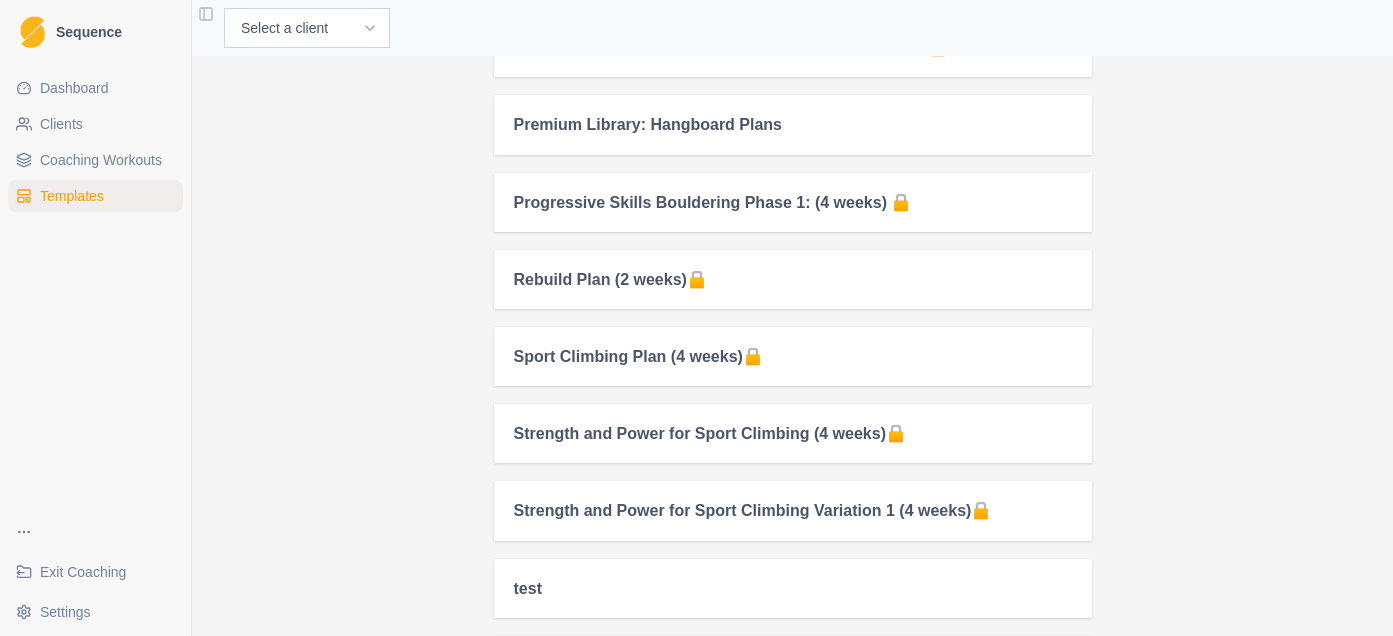 scroll, scrollTop: 2804, scrollLeft: 0, axis: vertical 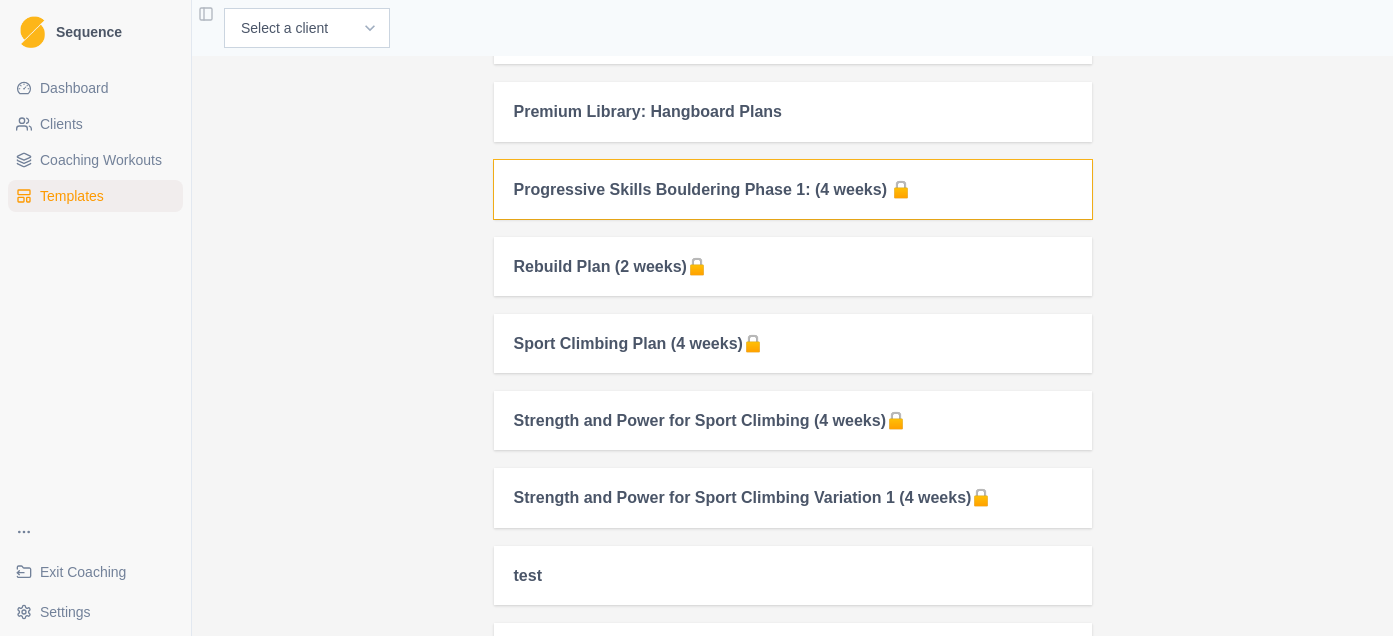 click on "Progressive Skills Bouldering Phase 1: (4 weeks) 🔒" at bounding box center (793, 189) 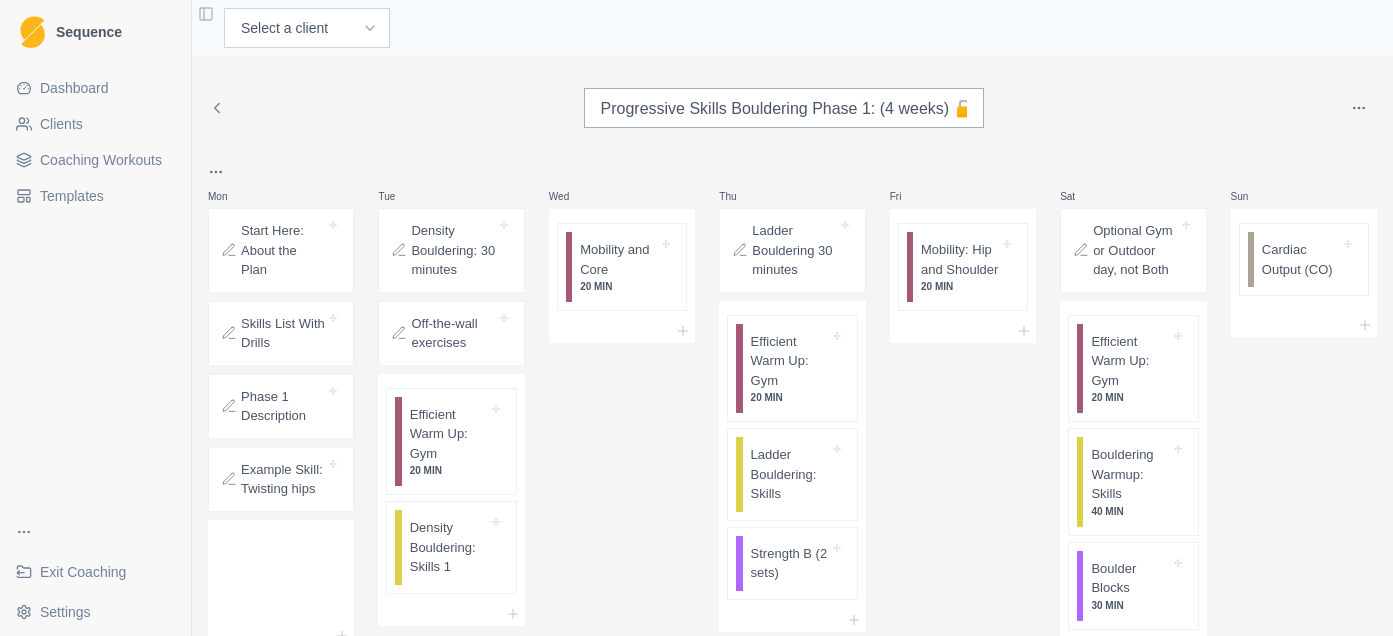 click on "Start Here: About the Plan" at bounding box center (283, 250) 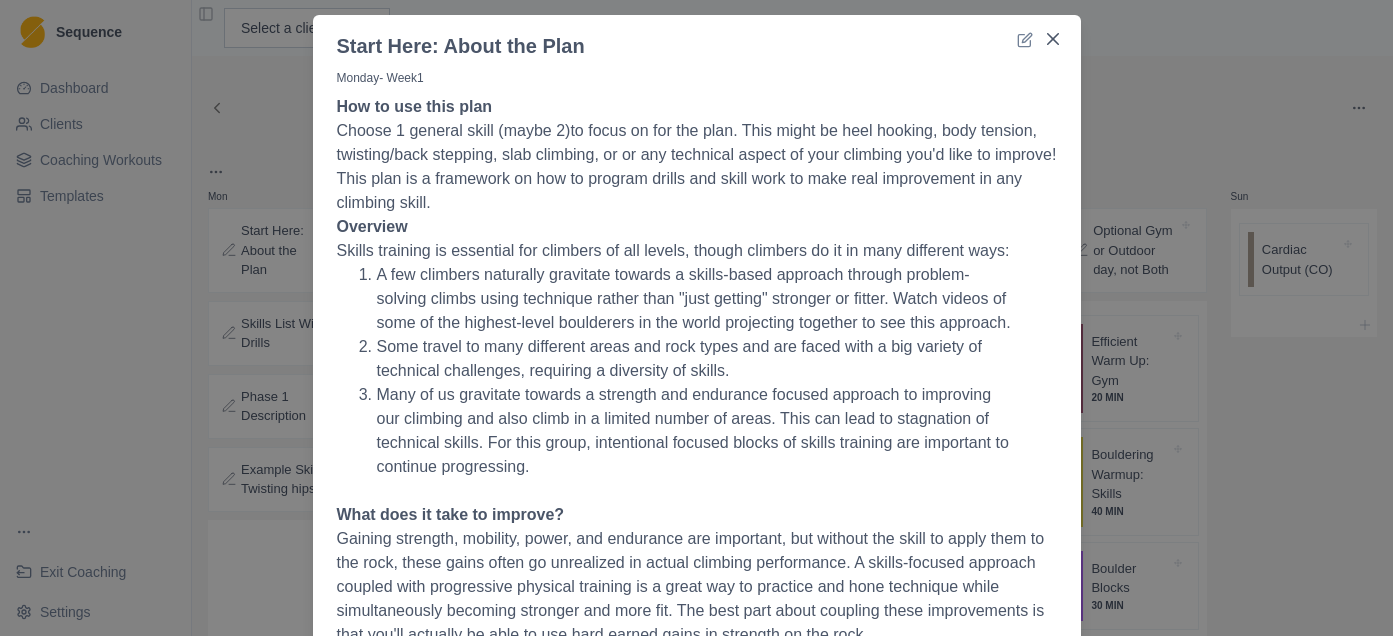 scroll, scrollTop: 0, scrollLeft: 0, axis: both 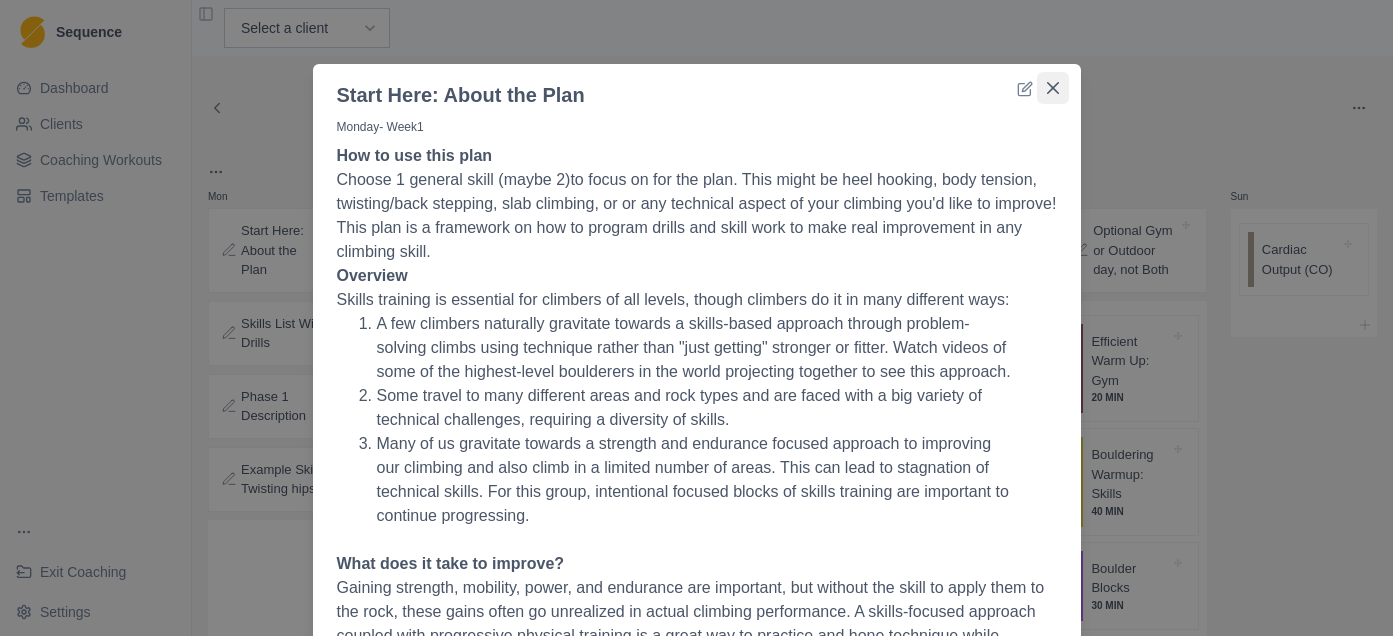 click 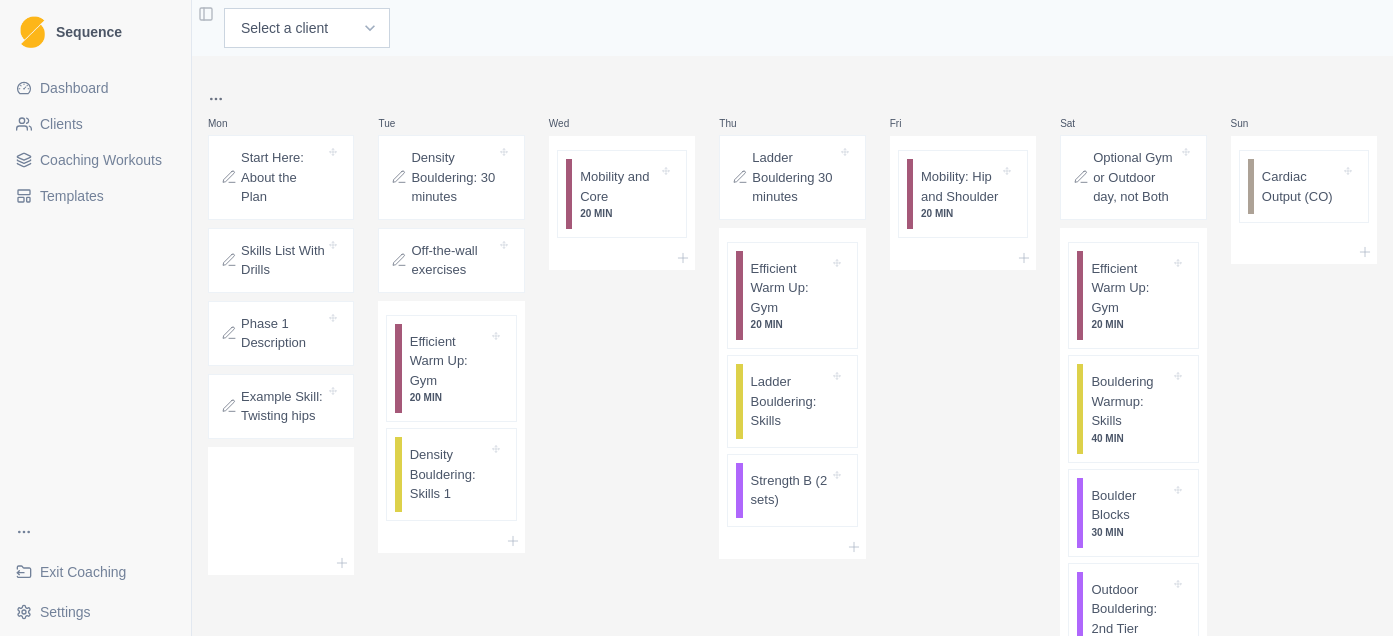 scroll, scrollTop: 74, scrollLeft: 0, axis: vertical 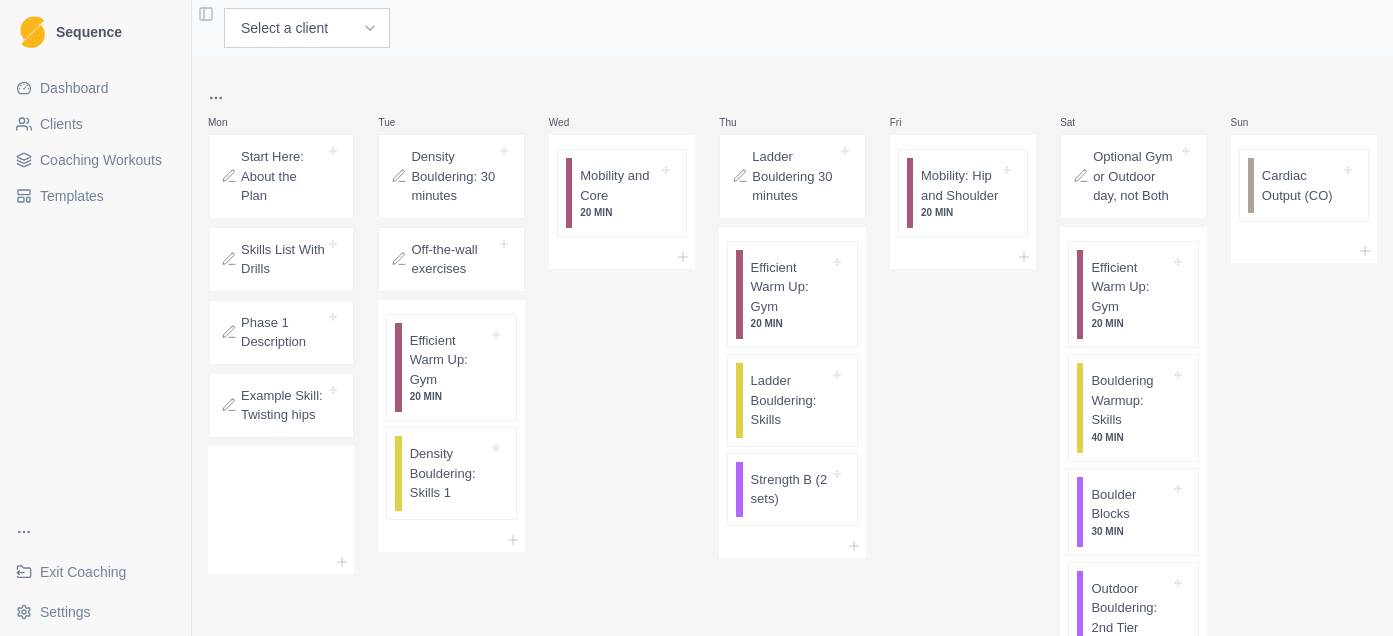 click on "Start Here: About the Plan" at bounding box center (283, 176) 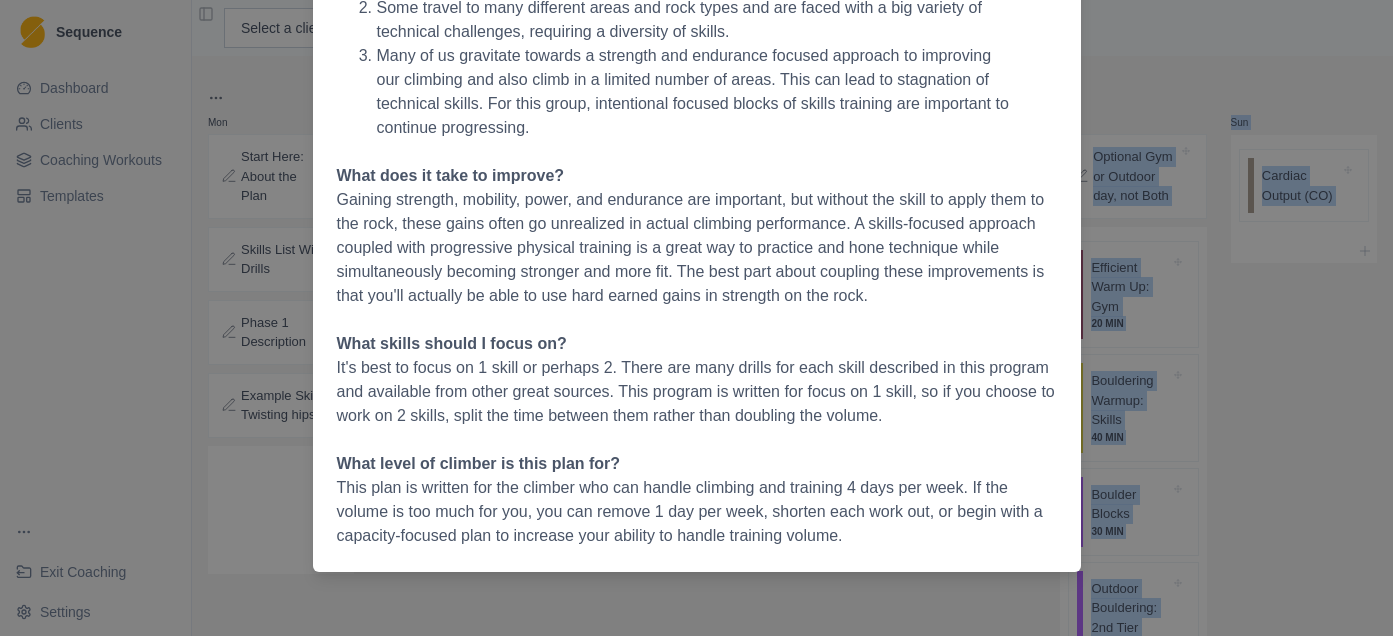 scroll, scrollTop: 412, scrollLeft: 0, axis: vertical 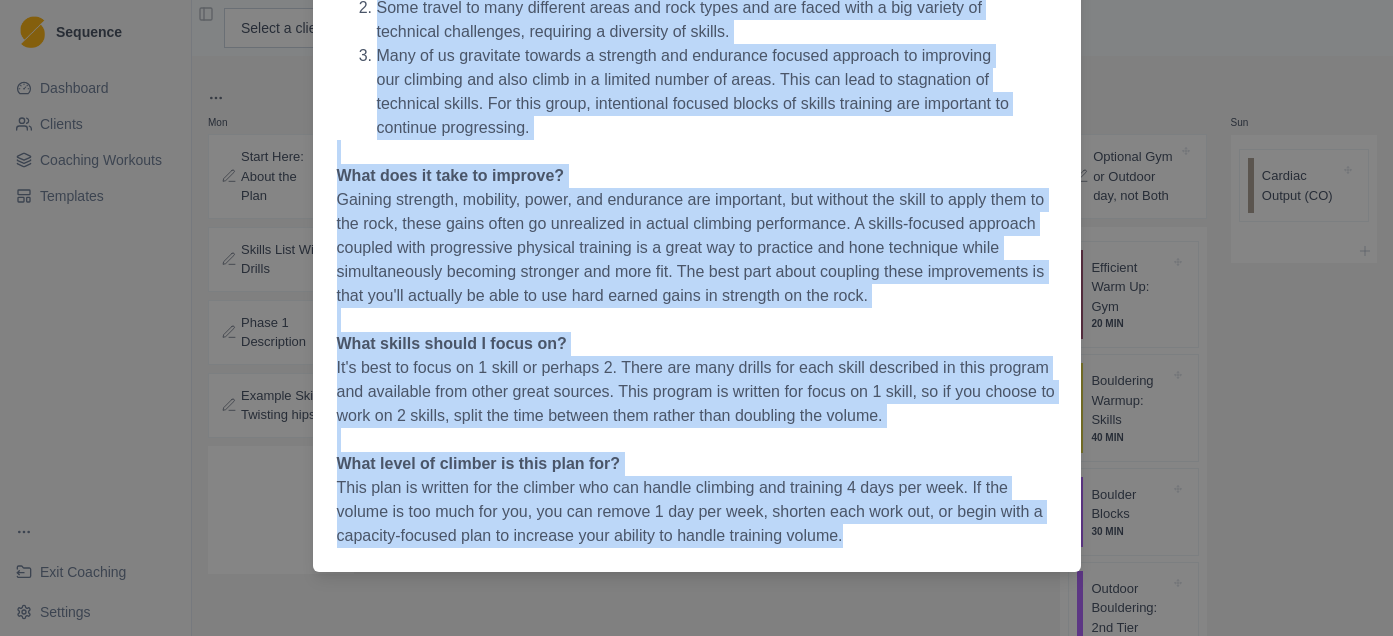 drag, startPoint x: 341, startPoint y: 162, endPoint x: 880, endPoint y: 539, distance: 657.76135 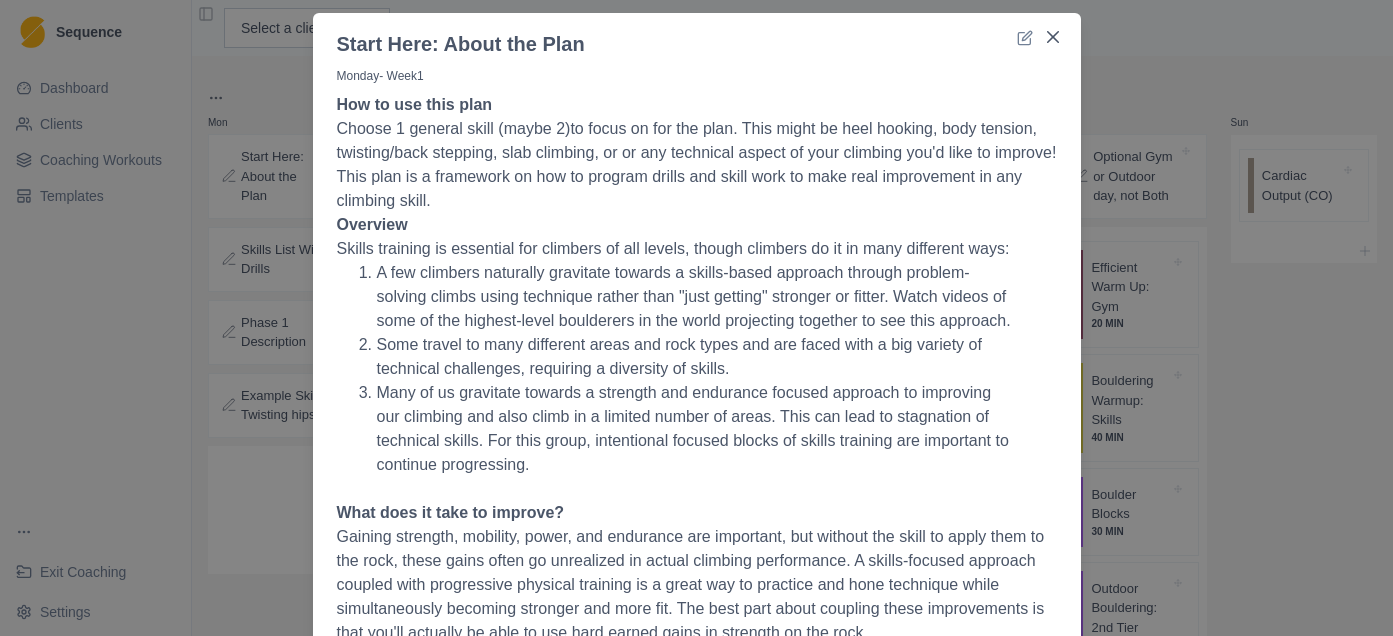 scroll, scrollTop: 12, scrollLeft: 0, axis: vertical 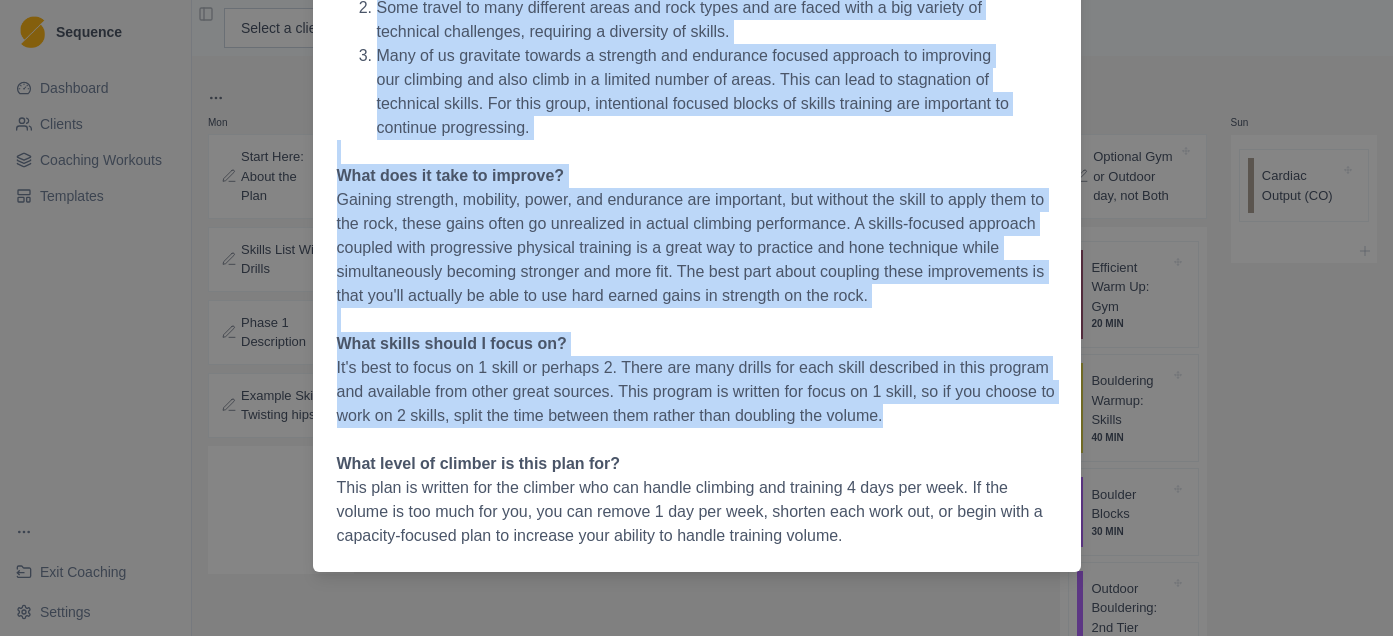 drag, startPoint x: 338, startPoint y: 149, endPoint x: 1039, endPoint y: 411, distance: 748.3616 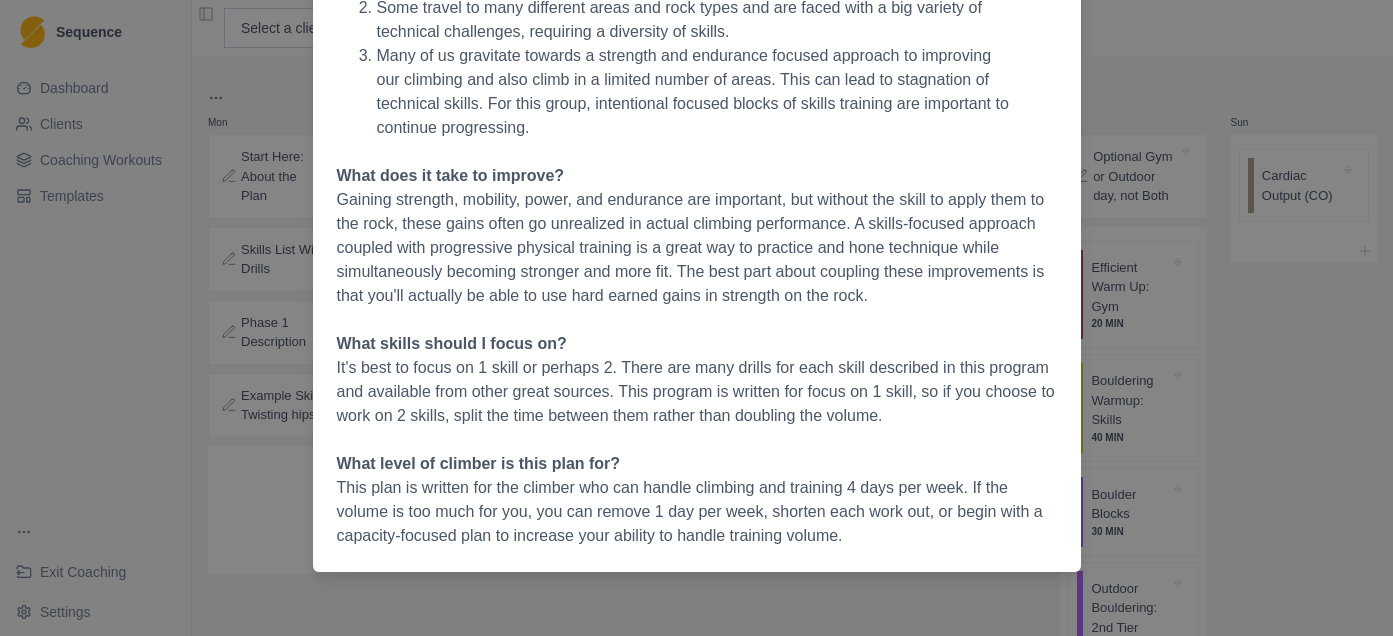 click on "Start Here: About the Plan Monday - Week 1 How to use this plan Choose 1 general skill (maybe 2)to focus on for the plan. This might be heel hooking, body tension, twisting/back stepping, slab climbing, or or any technical aspect of your climbing you'd like to improve! This plan is a framework on how to program drills and skill work to make real improvement in any climbing skill. Overview Skills training is essential for climbers of all levels, though climbers do it in many different ways: A few climbers naturally gravitate towards a skills-based approach through problem-solving climbs using technique rather than "just getting" stronger or fitter. Watch videos of some of the highest-level boulderers in the world projecting together to see this approach. Some travel to many different areas and rock types and are faced with a big variety of technical challenges, requiring a diversity of skills. What does it take to improve? What skills should I focus on? What level of climber is this plan for?" at bounding box center (696, 318) 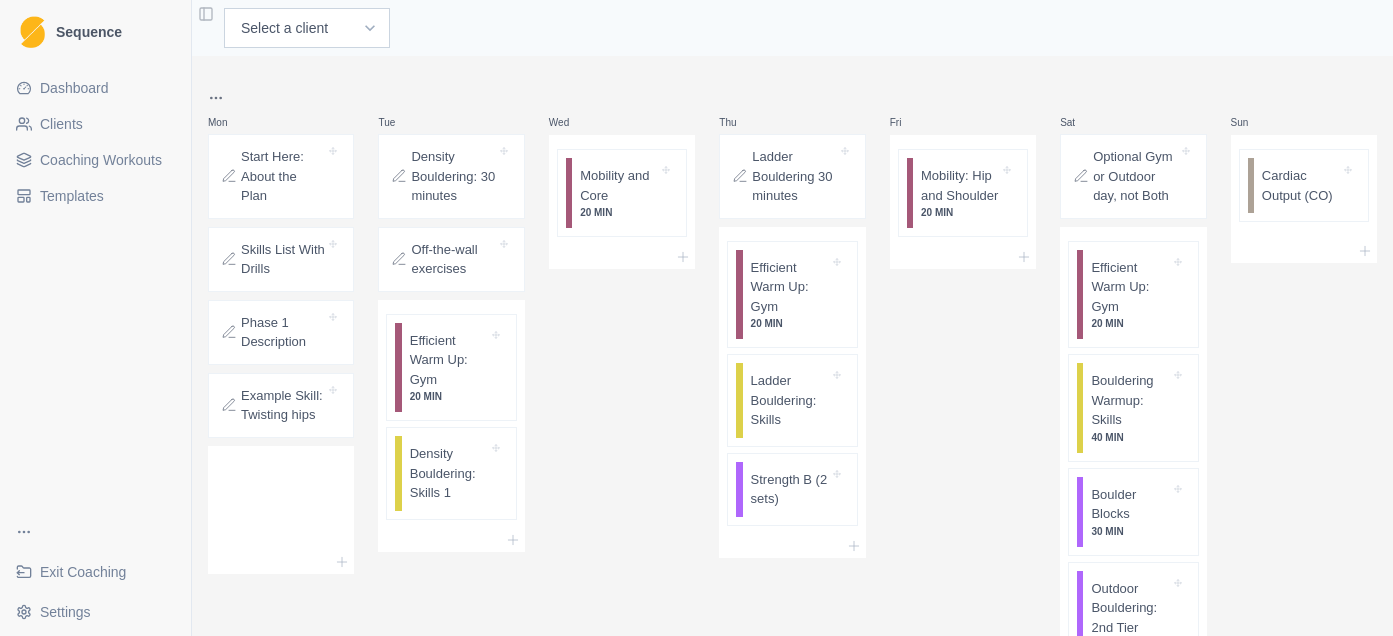 click on "Skills List With Drills" at bounding box center [283, 259] 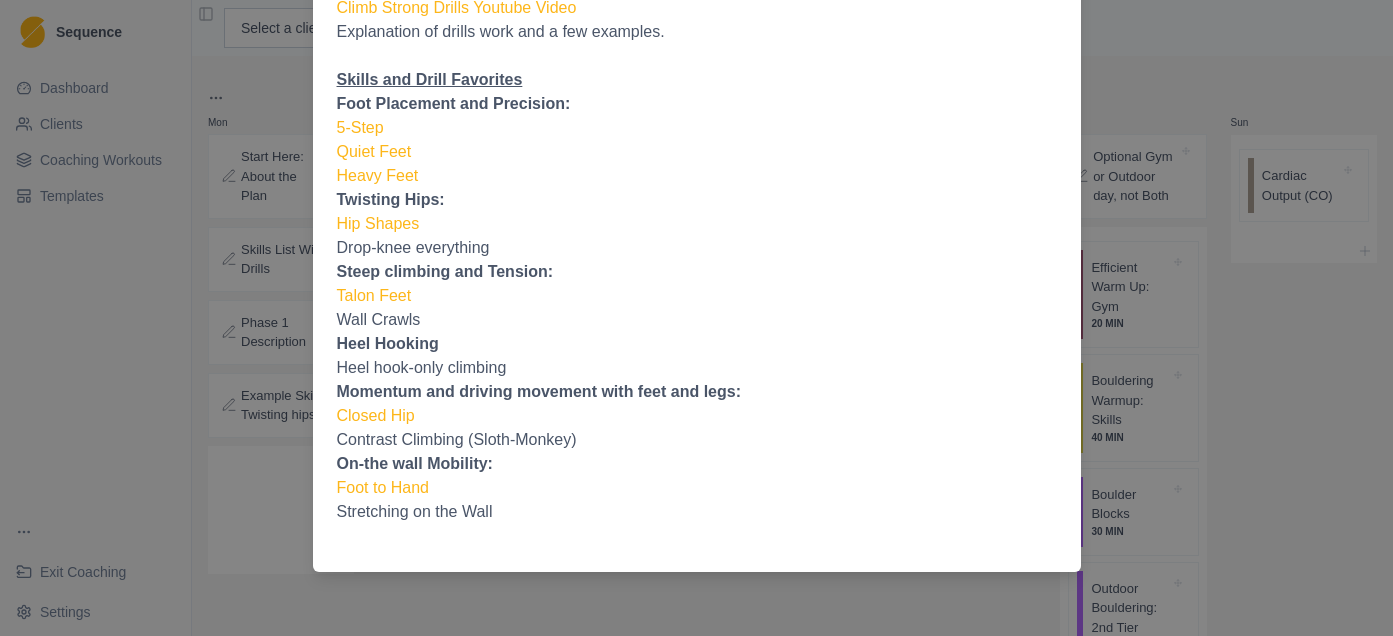 scroll, scrollTop: 0, scrollLeft: 0, axis: both 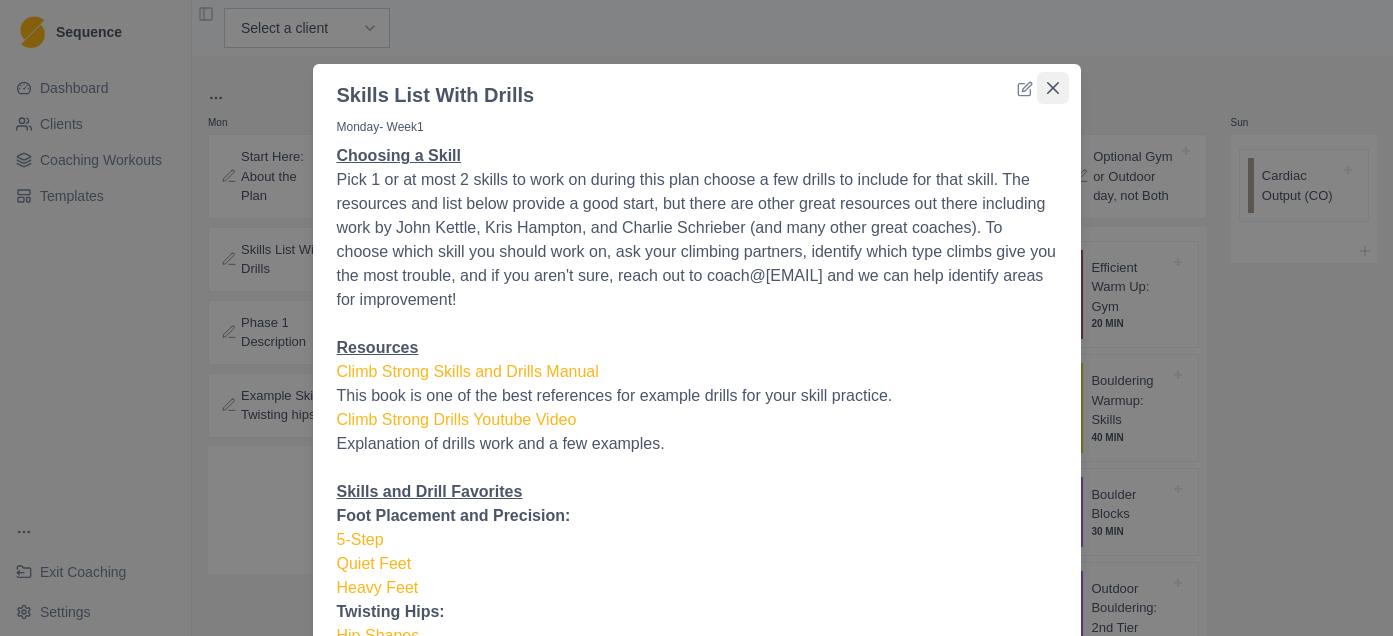 click 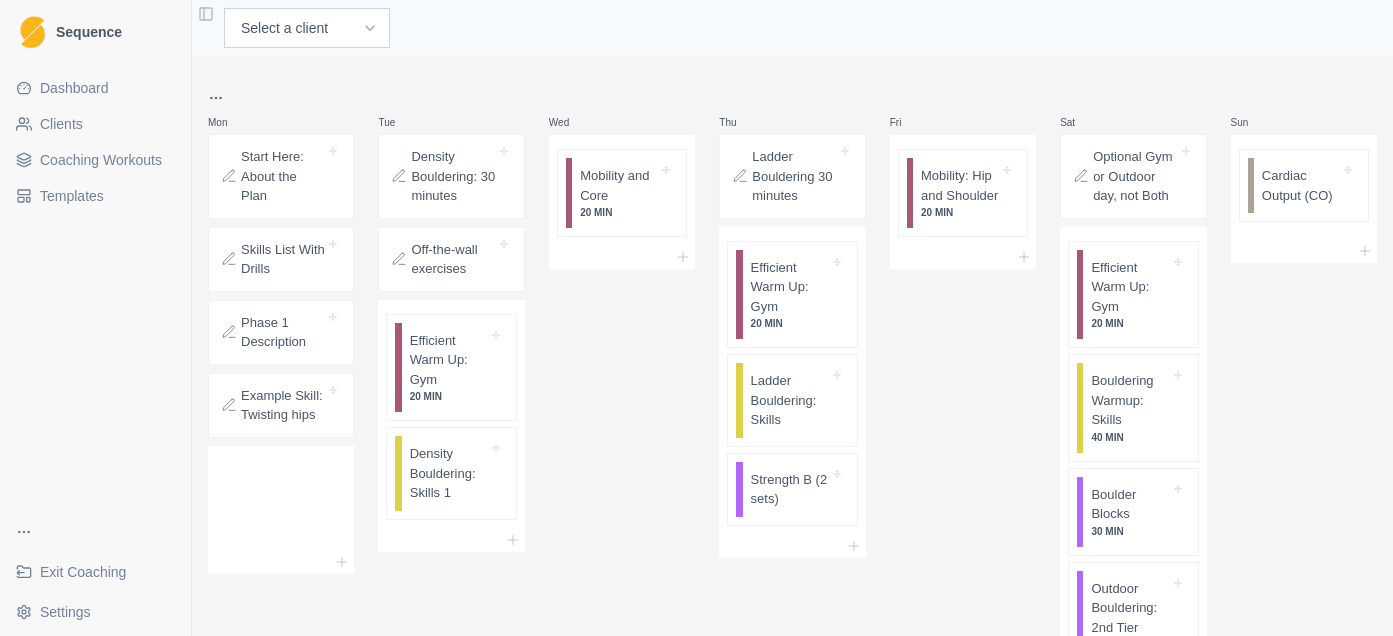 click on "Phase 1 Description" at bounding box center (283, 332) 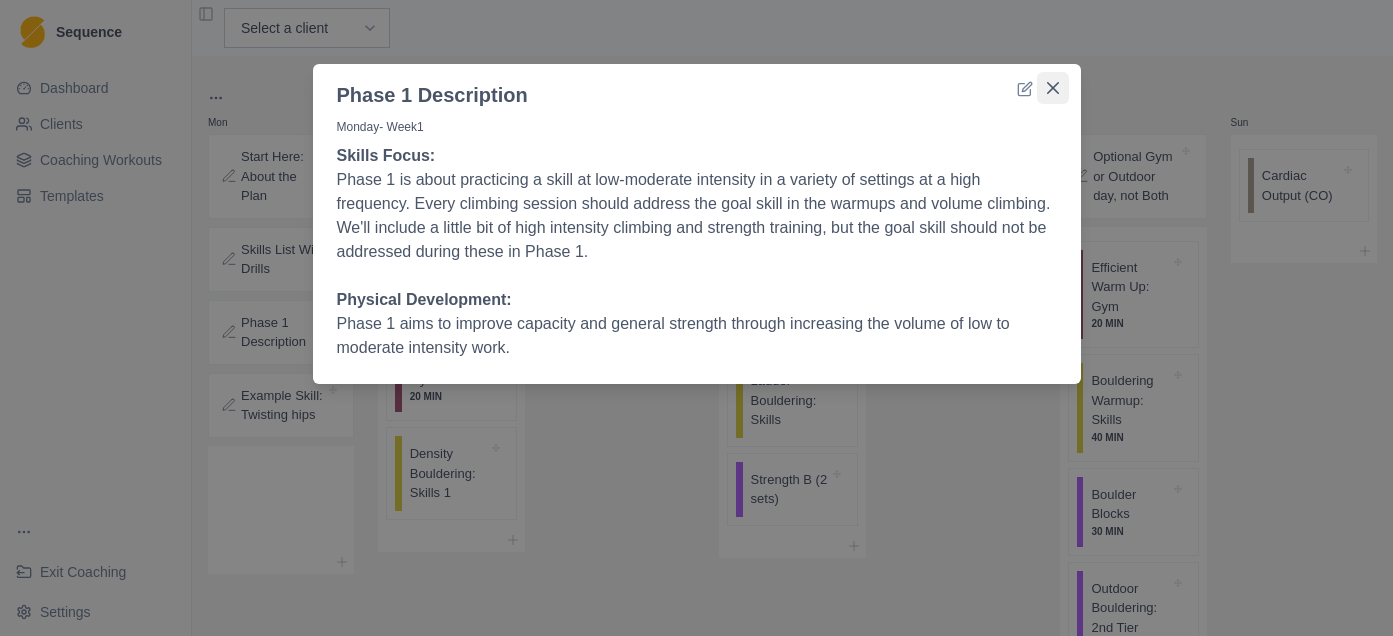click 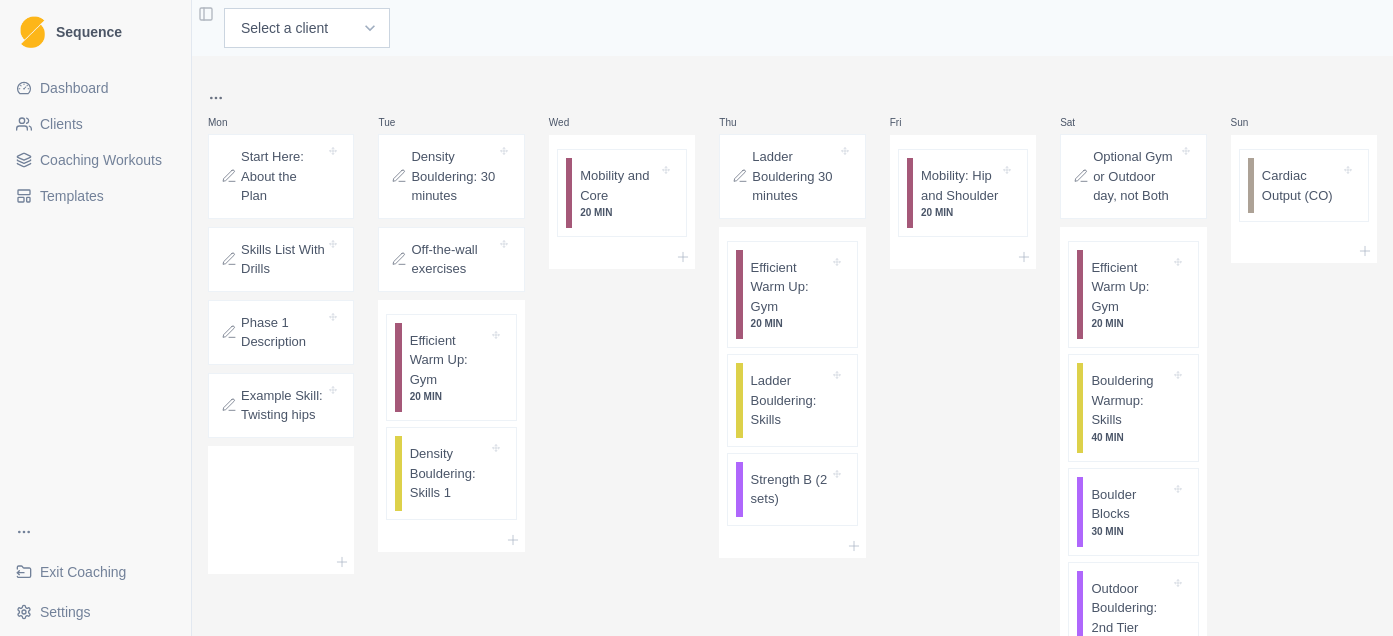 click on "Phase 1 Description" at bounding box center [283, 332] 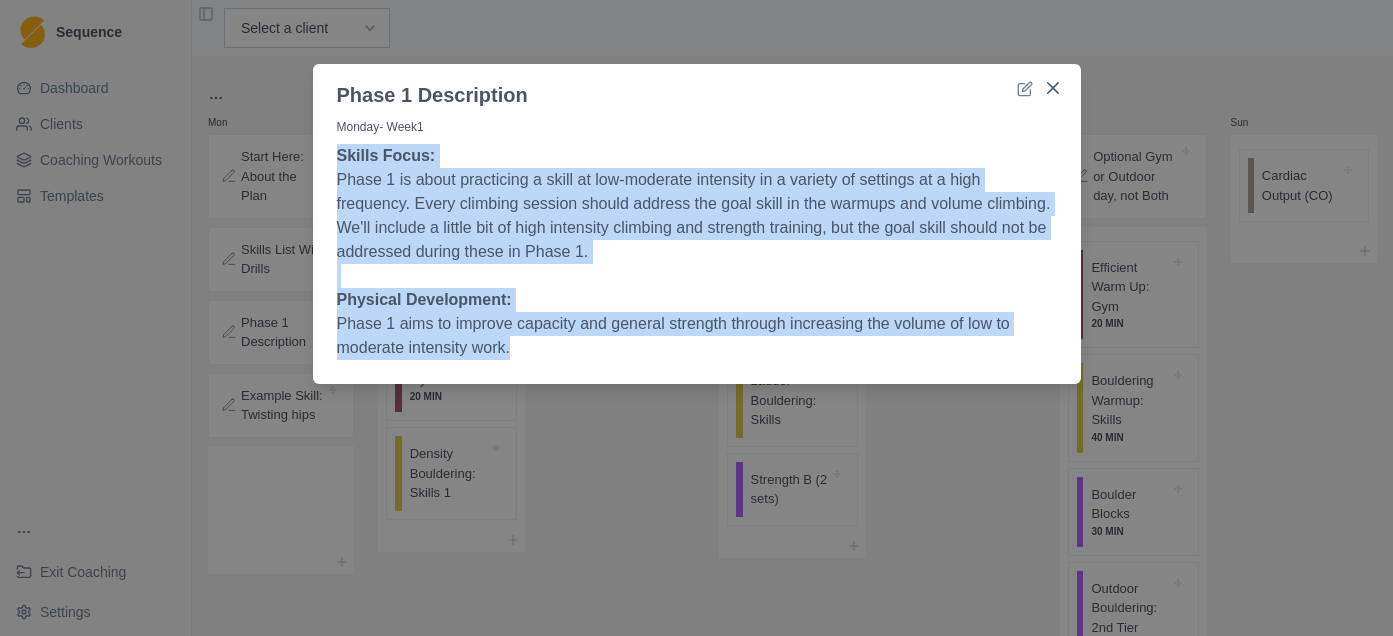 drag, startPoint x: 336, startPoint y: 155, endPoint x: 597, endPoint y: 348, distance: 324.60745 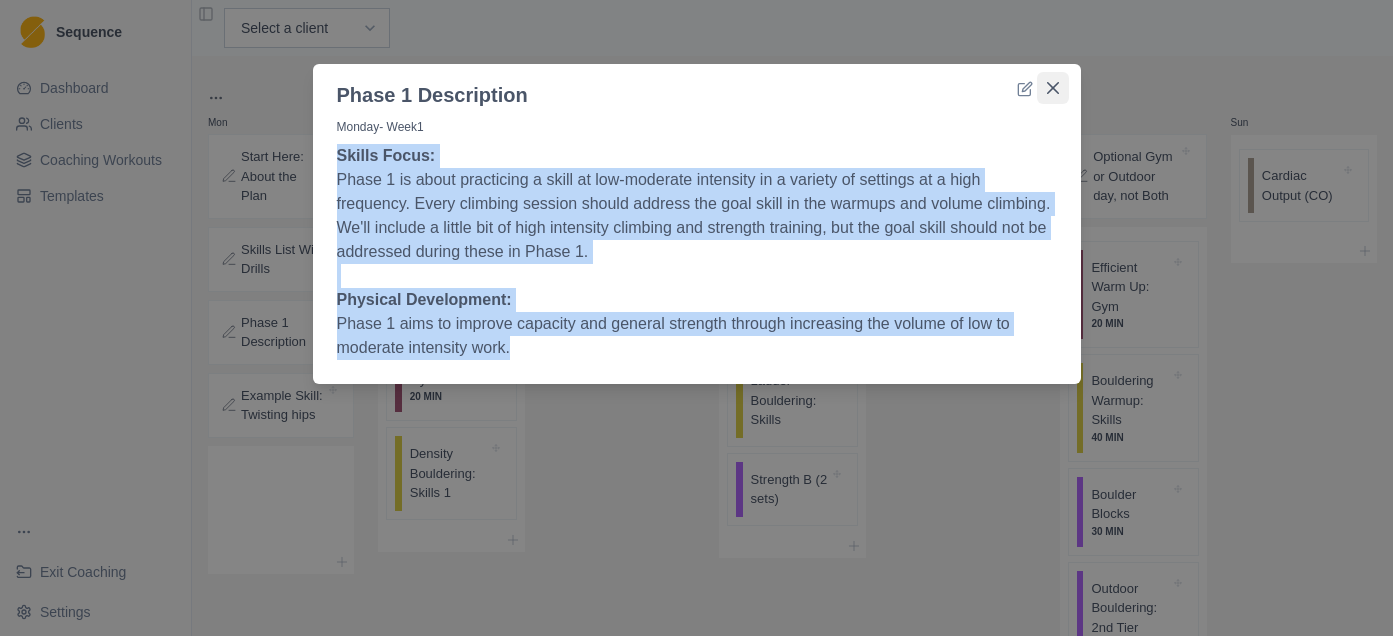 click 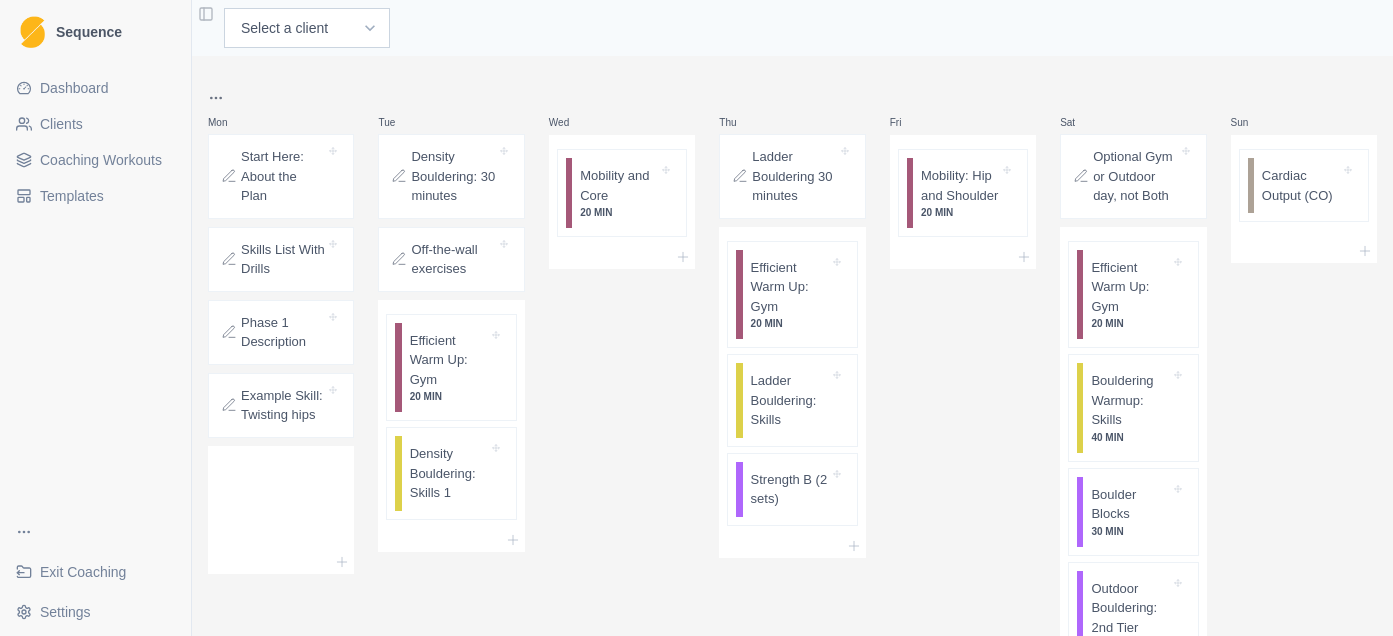 click on "Density Bouldering: 30 minutes" at bounding box center [453, 176] 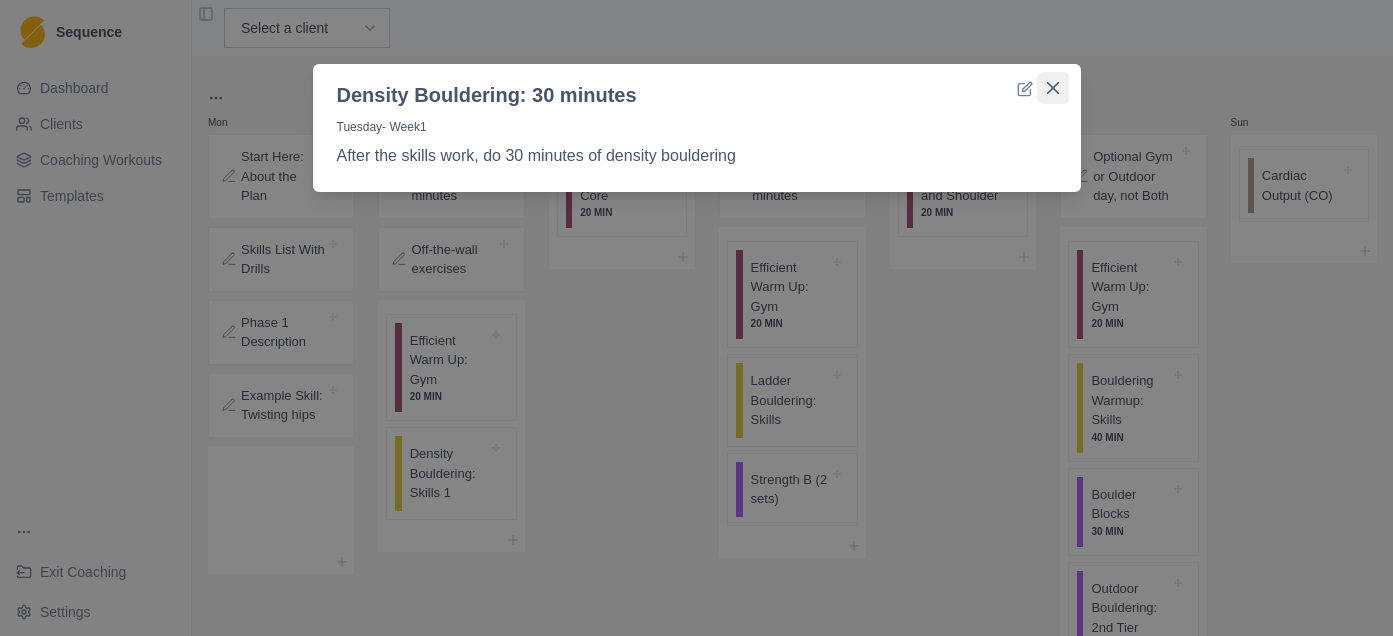click 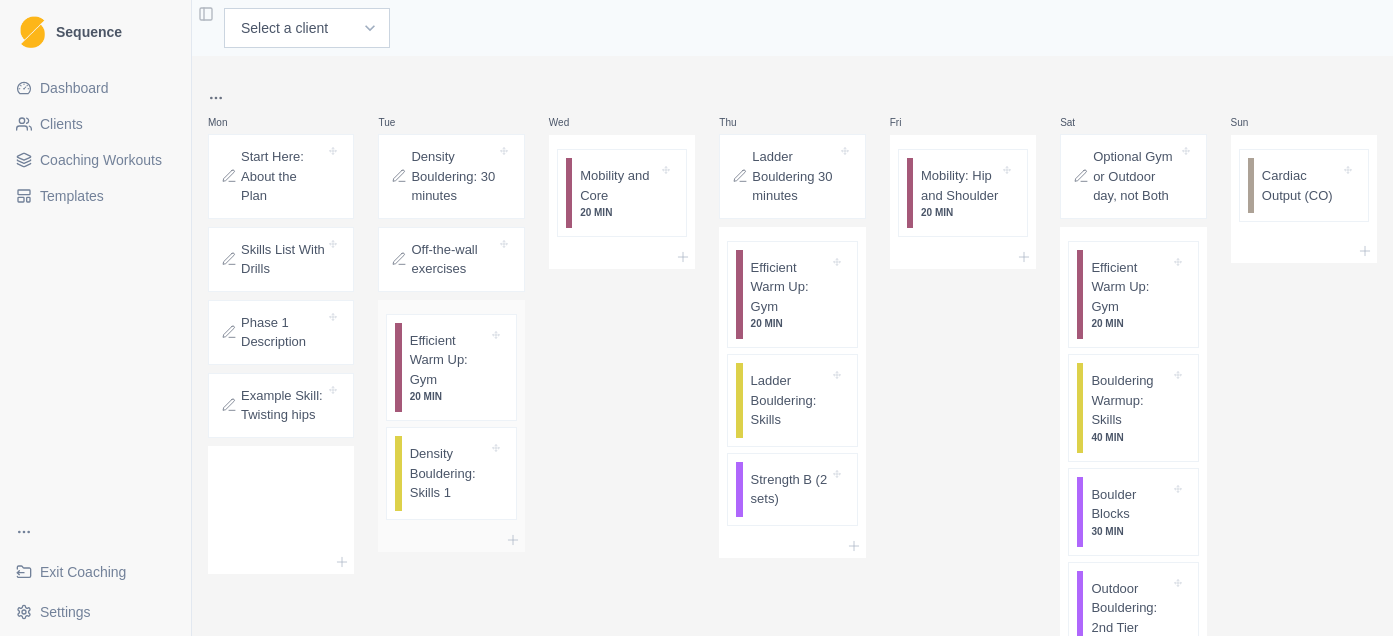 click on "Density Bouldering: Skills 1" at bounding box center (449, 473) 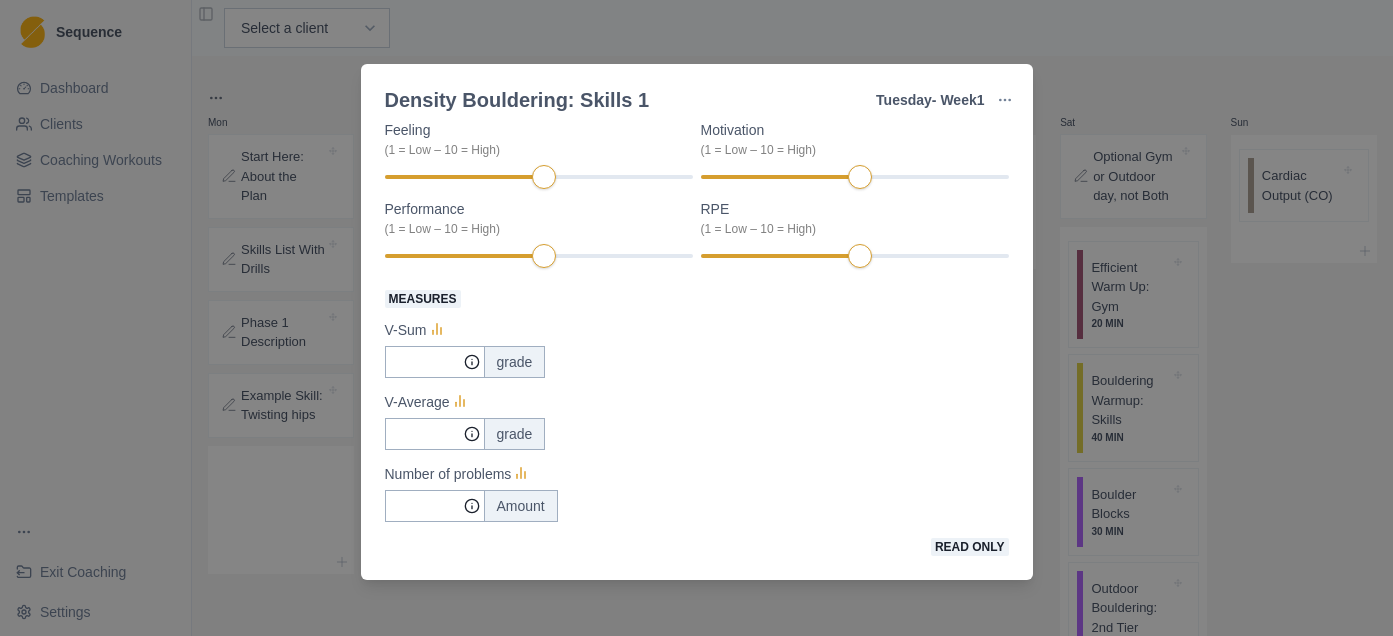 scroll, scrollTop: 0, scrollLeft: 0, axis: both 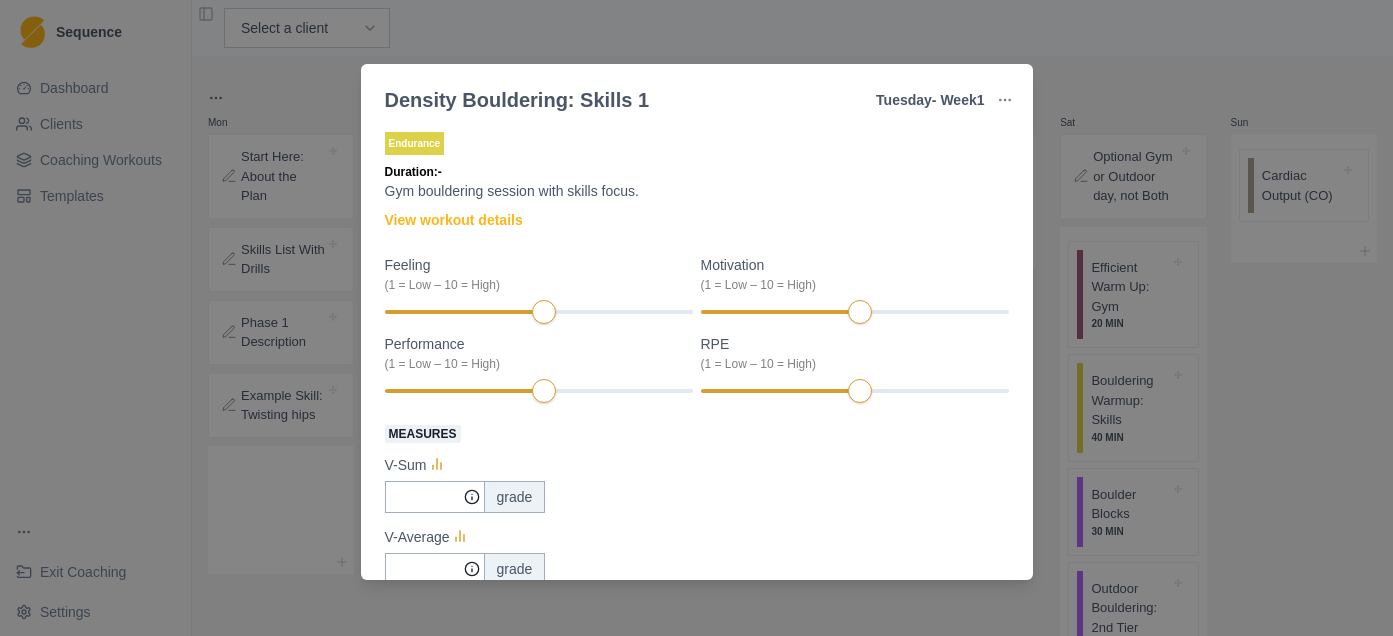 click on "Density Bouldering: Skills 1 Tuesday  - Week  1 Edit Original Workout Remove From Template Endurance Duration:  - Gym bouldering session with skills focus. View workout details Feeling (1 = Low – 10 = High) Motivation (1 = Low – 10 = High) Performance (1 = Low – 10 = High) RPE (1 = Low – 10 = High) Measures V-Sum grade V-Average grade Number of problems Amount Read only" at bounding box center (696, 318) 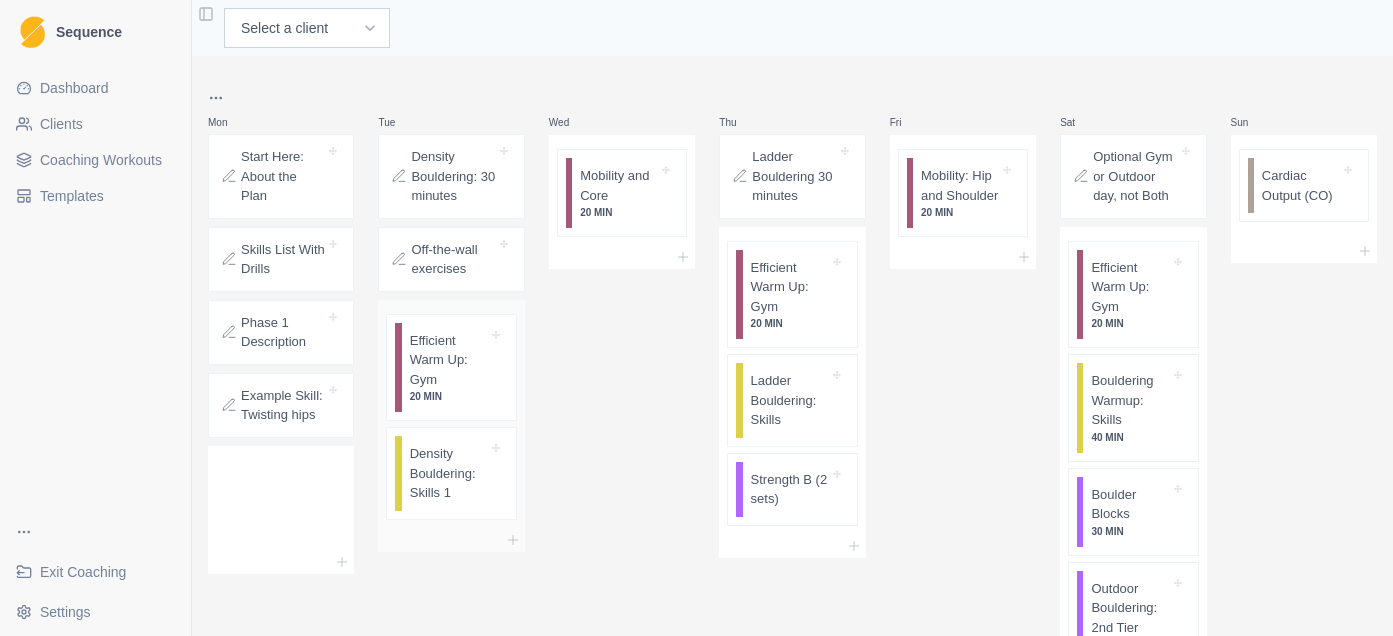 click on "Density Bouldering: Skills 1" at bounding box center (449, 473) 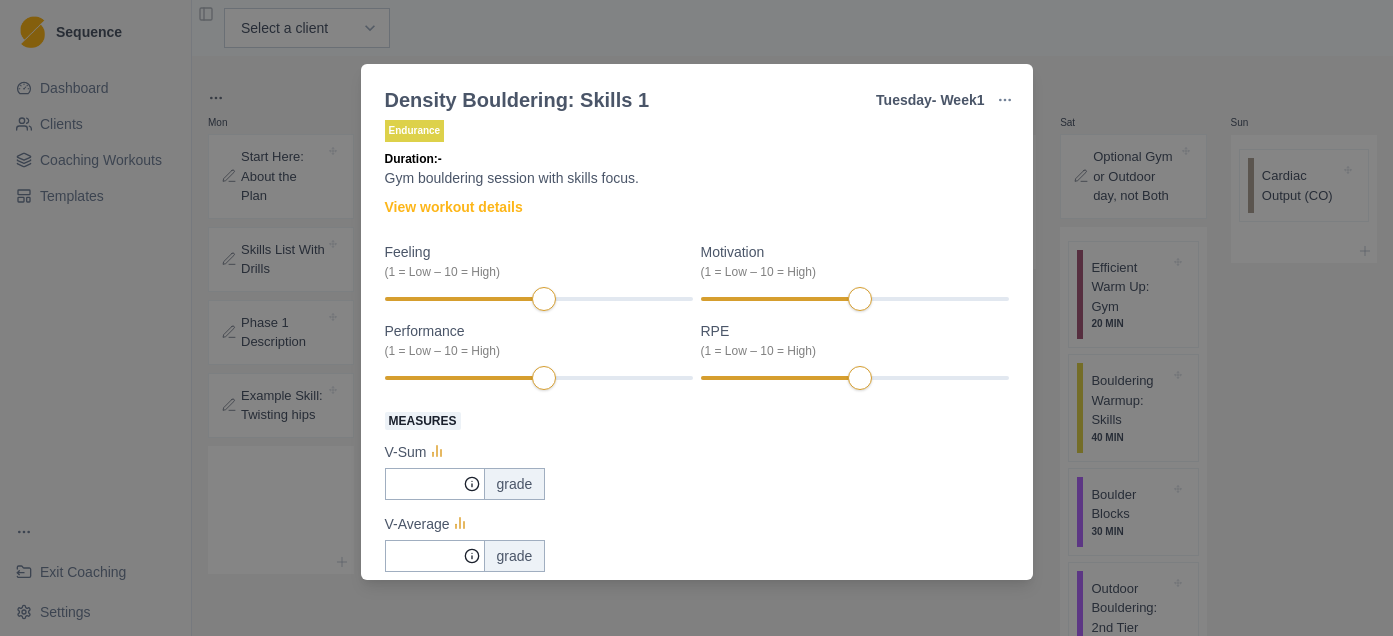 scroll, scrollTop: 0, scrollLeft: 0, axis: both 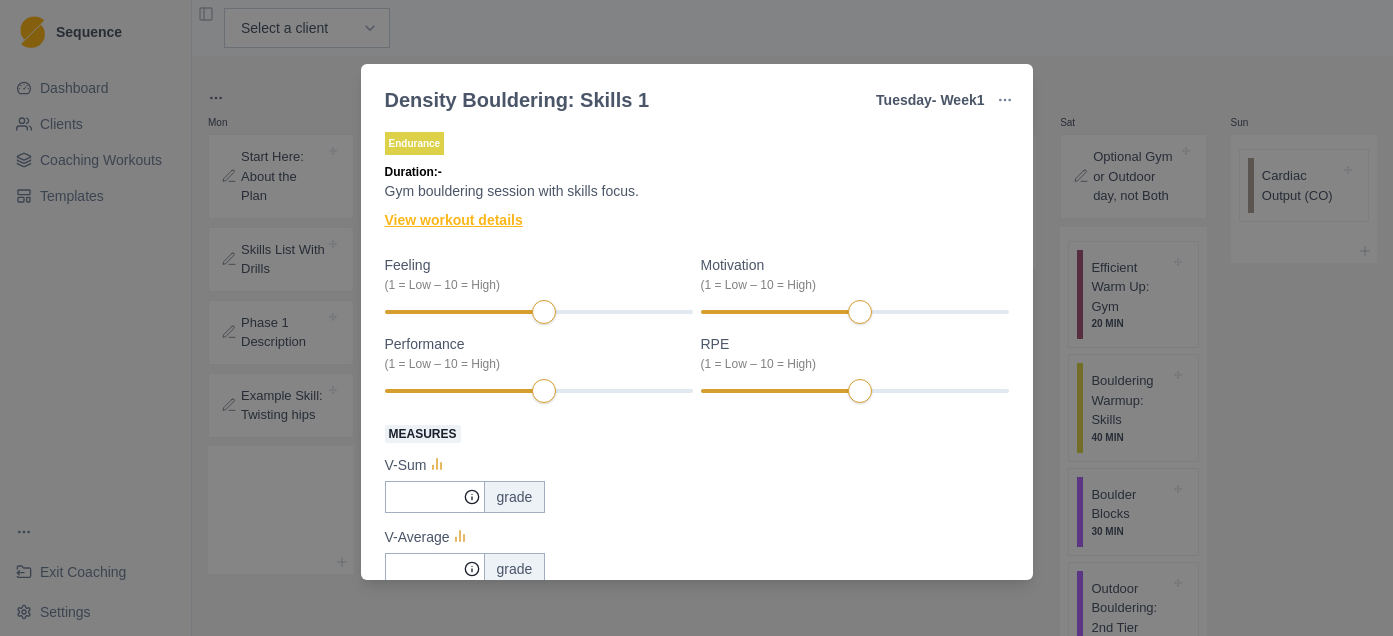 click on "View workout details" at bounding box center [454, 220] 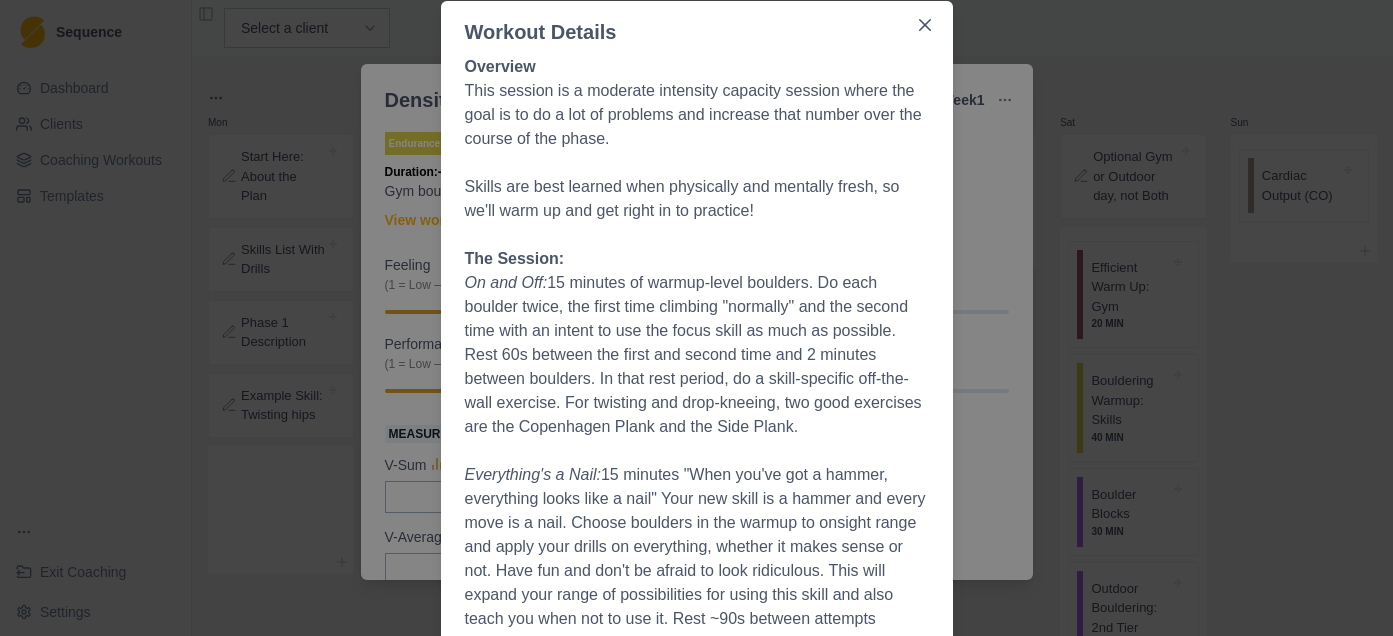 scroll, scrollTop: 46, scrollLeft: 0, axis: vertical 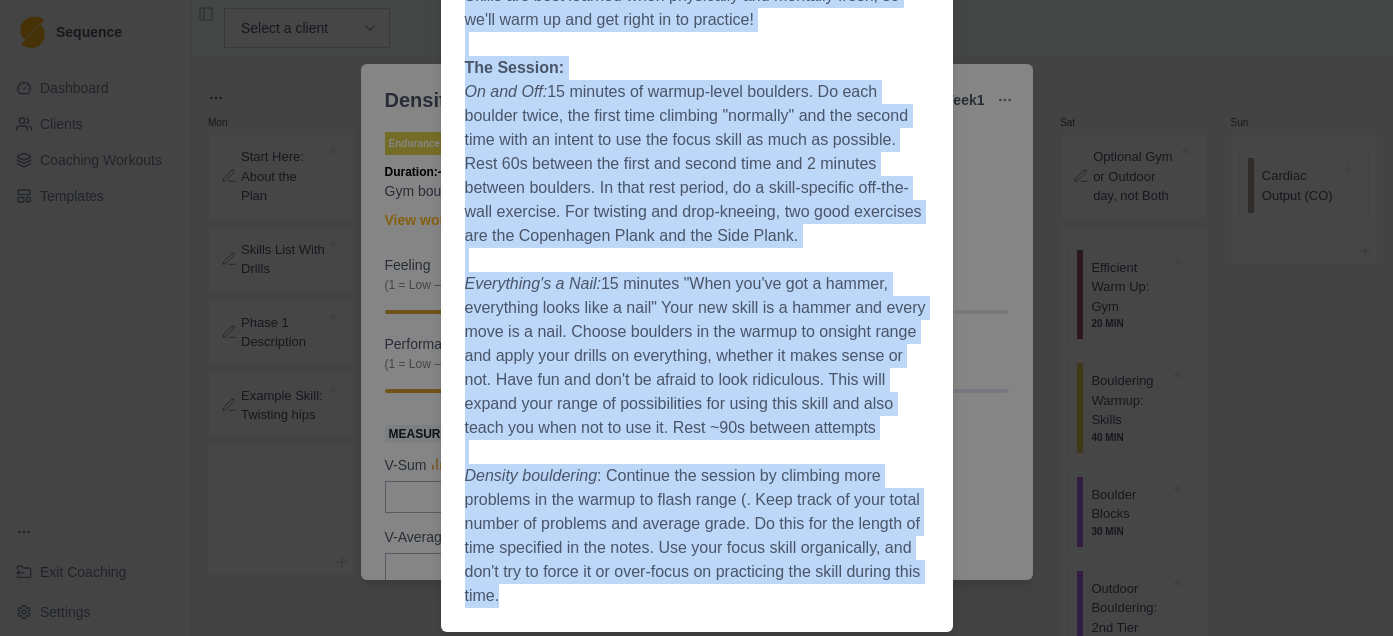 drag, startPoint x: 467, startPoint y: 142, endPoint x: 718, endPoint y: 574, distance: 499.62485 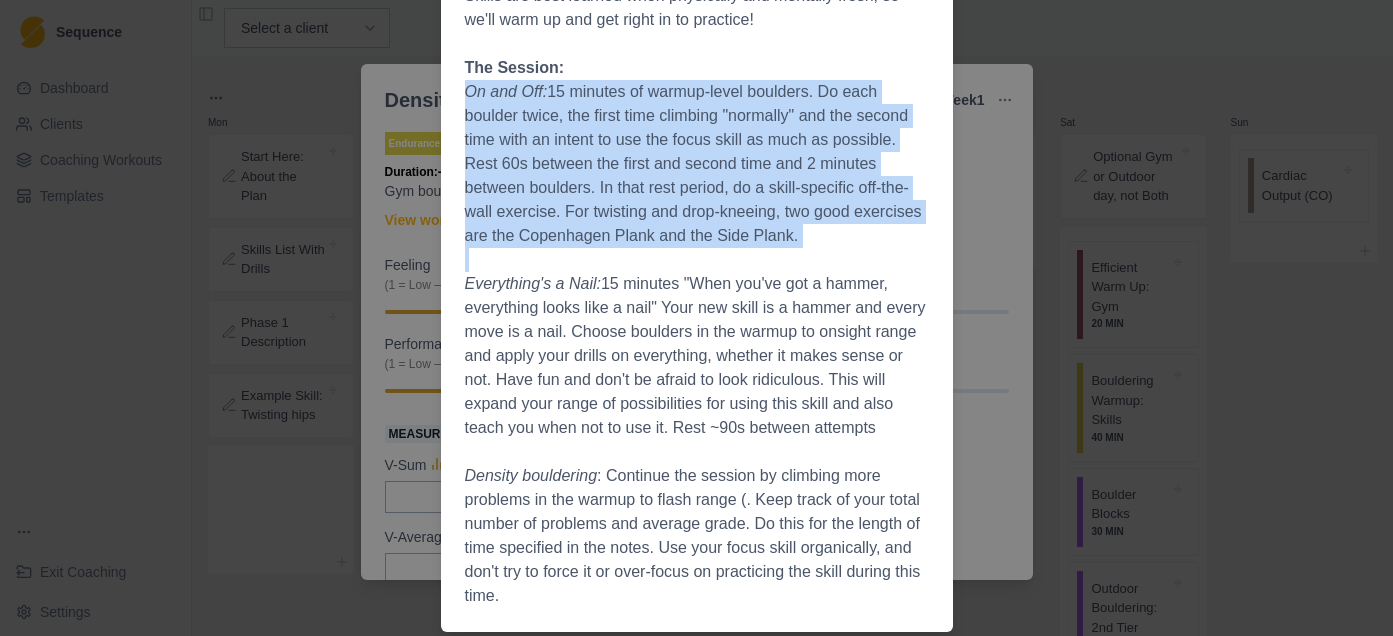 drag, startPoint x: 463, startPoint y: 68, endPoint x: 863, endPoint y: 225, distance: 429.70804 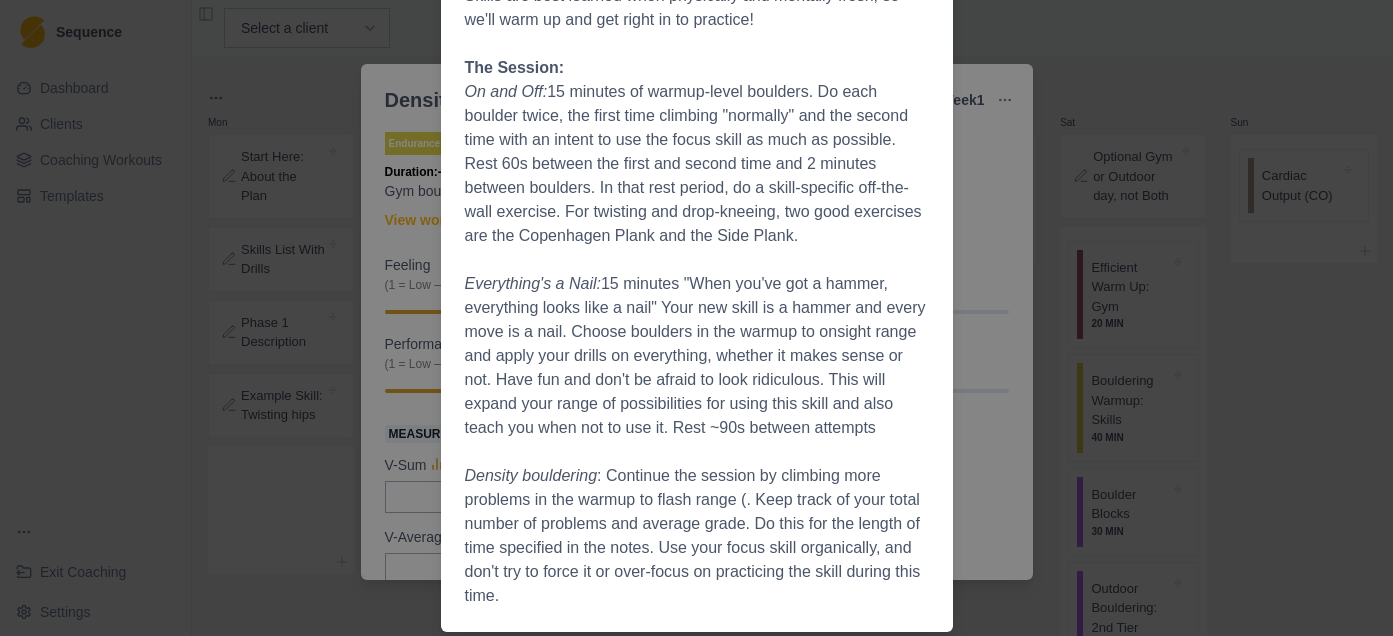 click on "Workout Details Overview This session is a moderate intensity capacity session where the goal is to do a lot of problems and increase that number over the course of the phase. Skills are best learned when physically and mentally fresh, so we'll warm up and get right in to practice! The Session: On and Off:  15 minutes of warmup-level boulders. Do each boulder twice, the first time climbing "normally" and the second time with an intent to use the focus skill as much as possible. Rest 60s between the first and second time and 2 minutes between boulders. In that rest period, do a skill-specific off-the-wall exercise. For twisting and drop-kneeing, two good exercises are the Copenhagen Plank and the Side Plank. Everything's a Nail: Density bouldering" at bounding box center [696, 318] 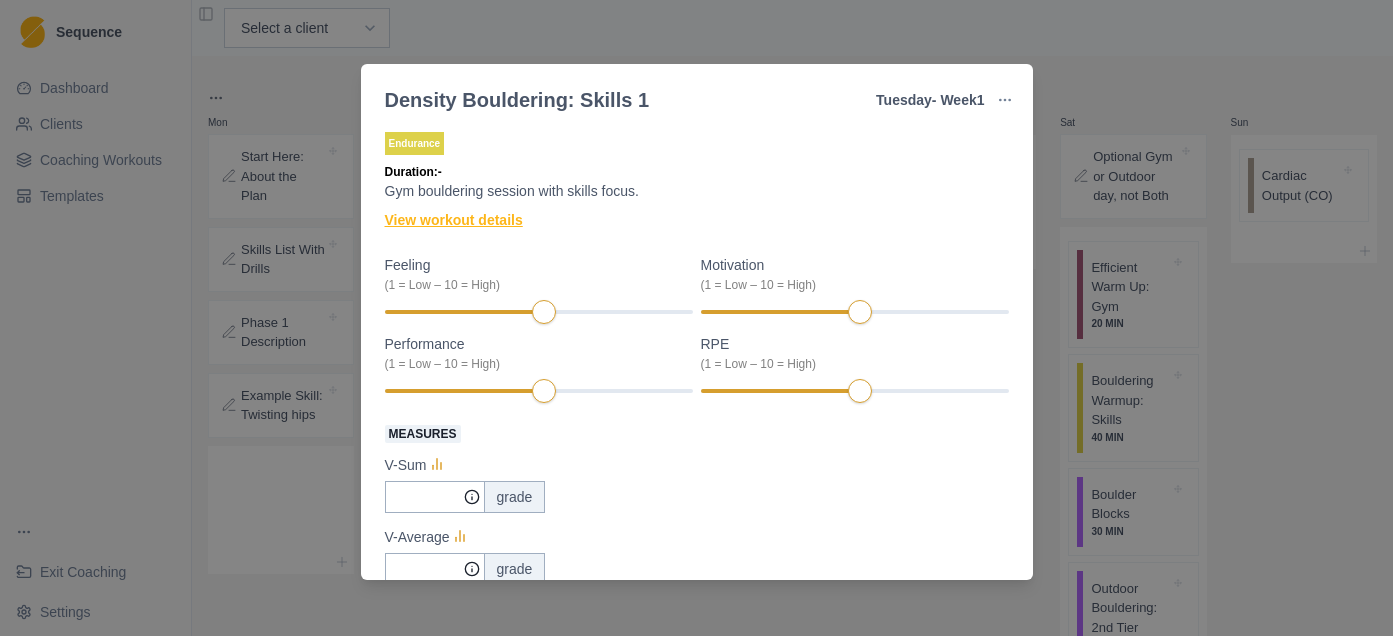 click on "View workout details" at bounding box center (454, 220) 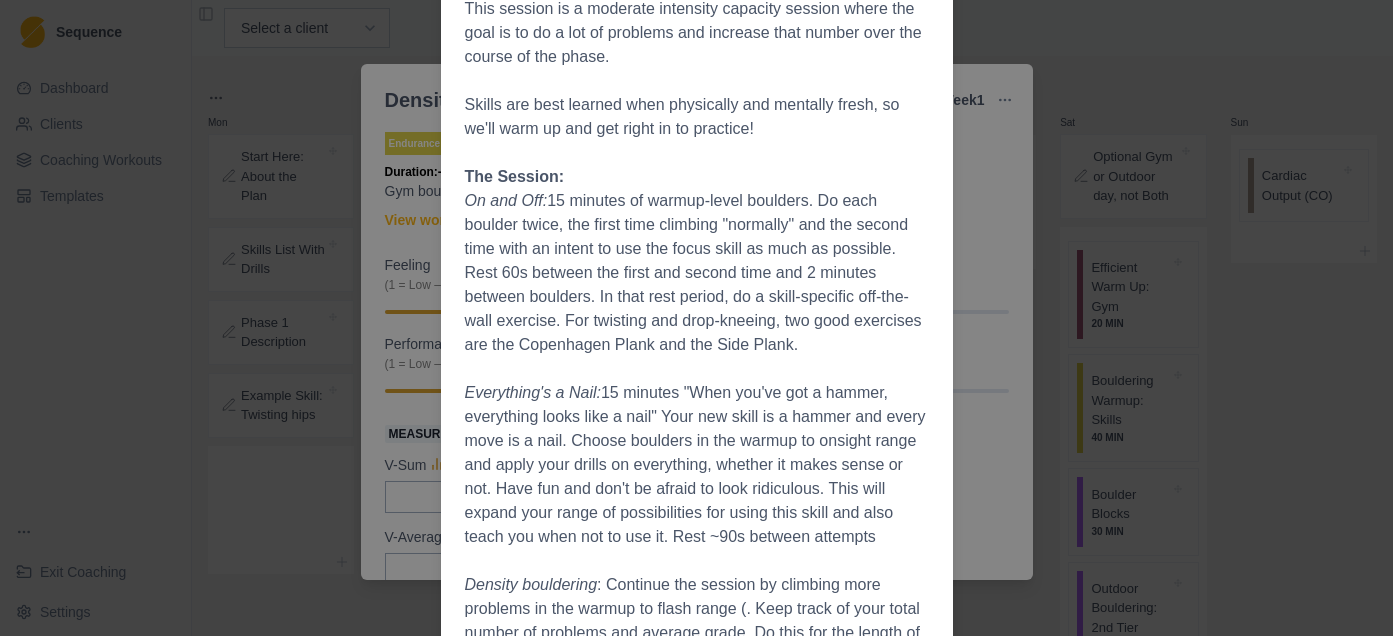 scroll, scrollTop: 322, scrollLeft: 0, axis: vertical 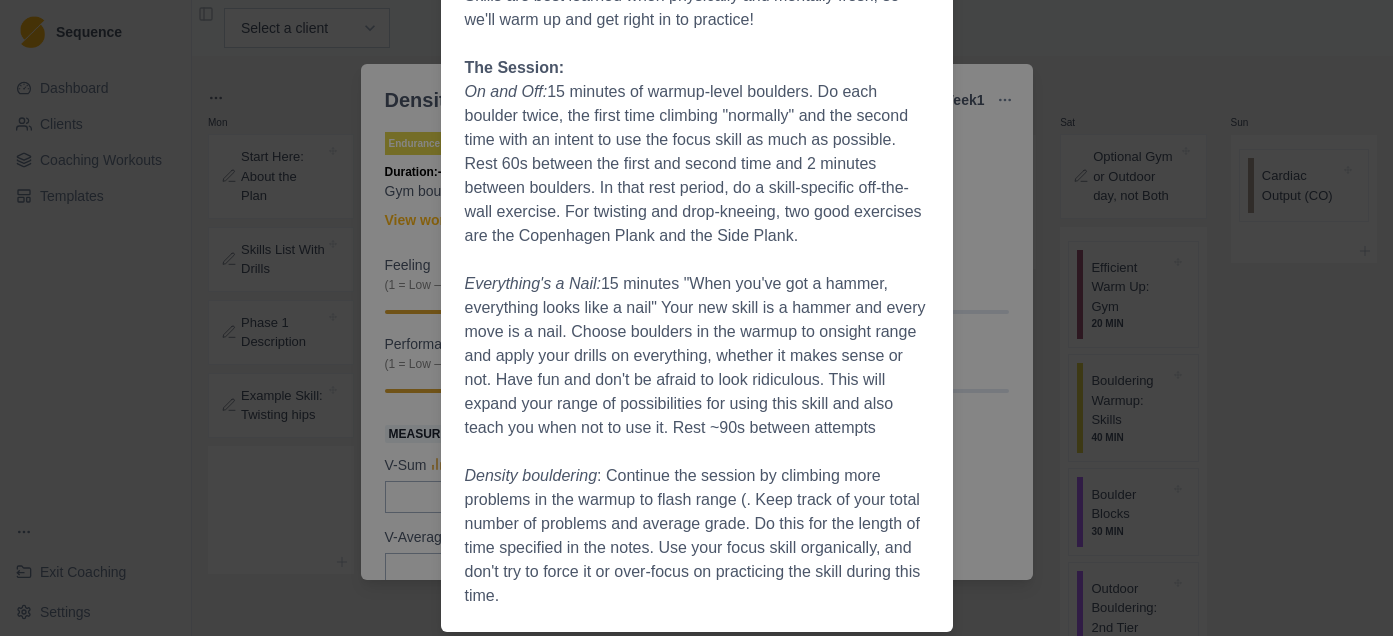 drag, startPoint x: 467, startPoint y: 282, endPoint x: 581, endPoint y: 454, distance: 206.34921 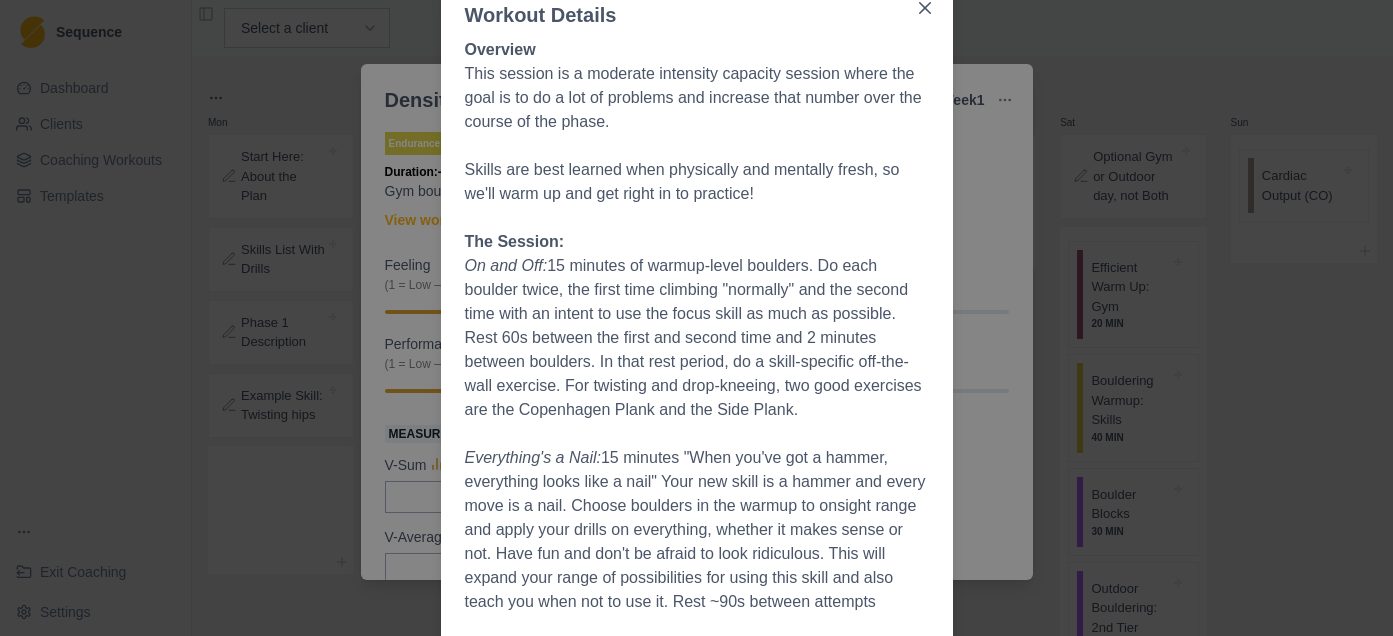 scroll, scrollTop: 56, scrollLeft: 0, axis: vertical 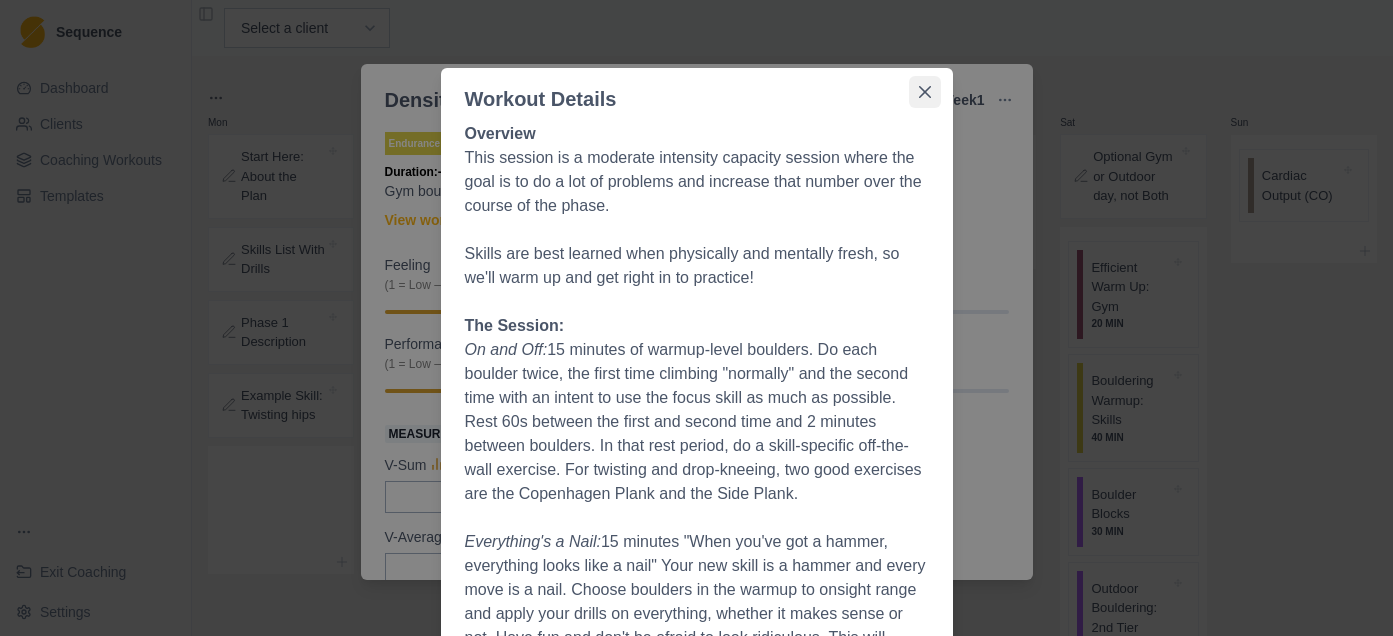 click 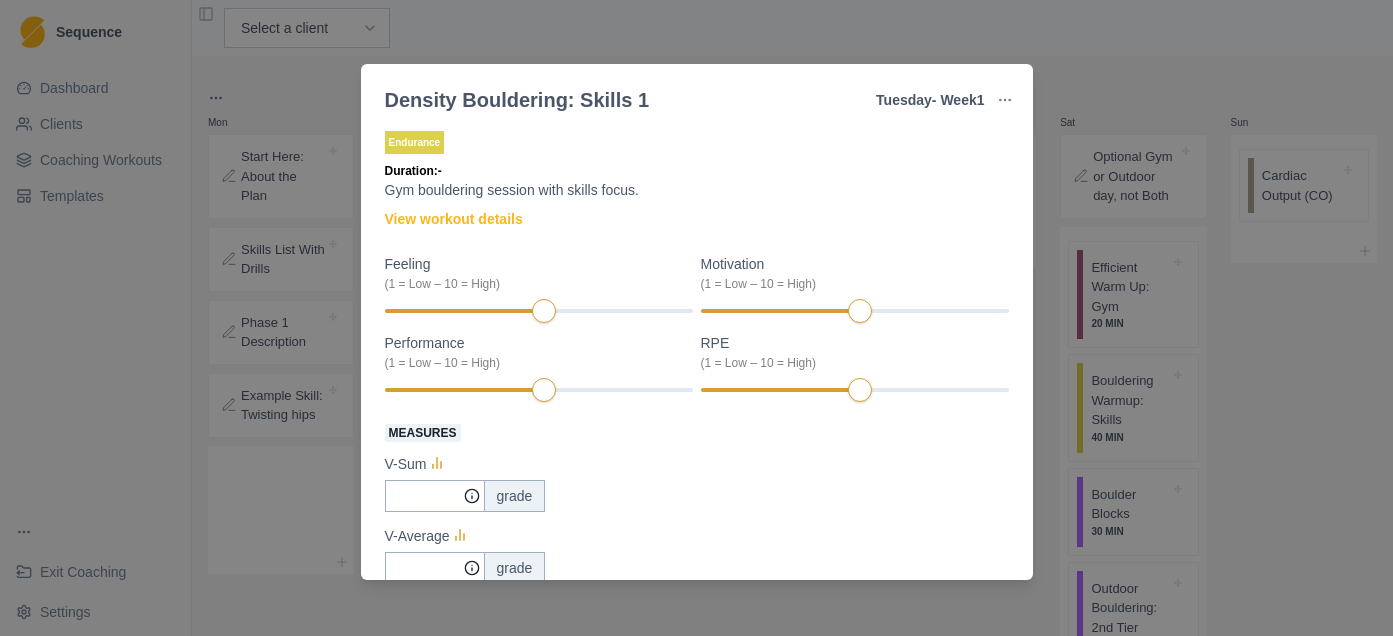 scroll, scrollTop: 0, scrollLeft: 0, axis: both 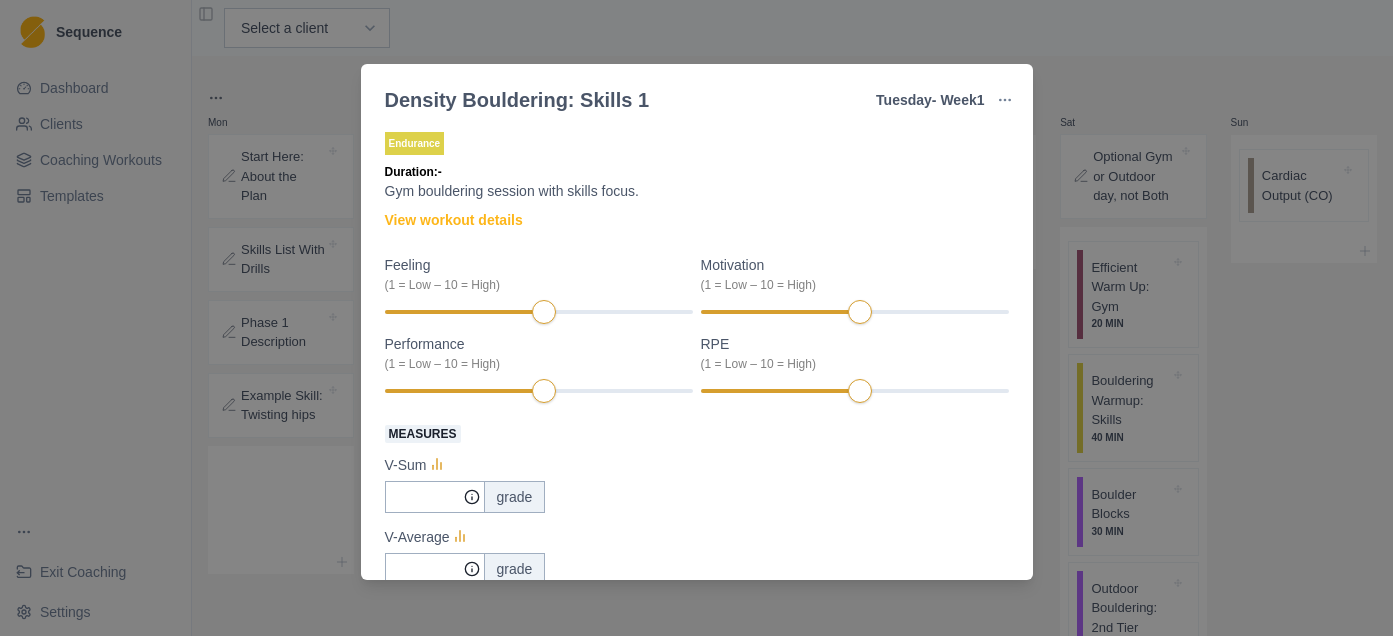 click on "Density Bouldering: Skills 1 Tuesday  - Week  1 Edit Original Workout Remove From Template Endurance Duration:  - Gym bouldering session with skills focus. View workout details Feeling (1 = Low – 10 = High) Motivation (1 = Low – 10 = High) Performance (1 = Low – 10 = High) RPE (1 = Low – 10 = High) Measures V-Sum grade V-Average grade Number of problems Amount Read only" at bounding box center (696, 318) 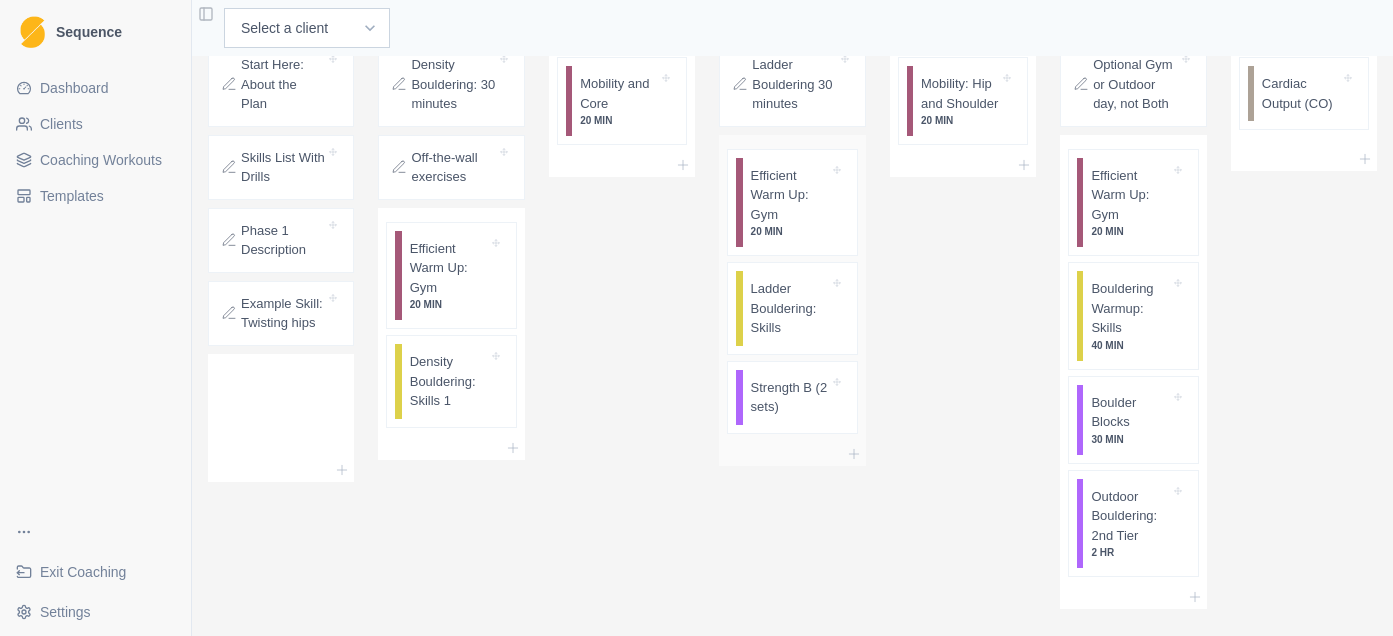 scroll, scrollTop: 138, scrollLeft: 0, axis: vertical 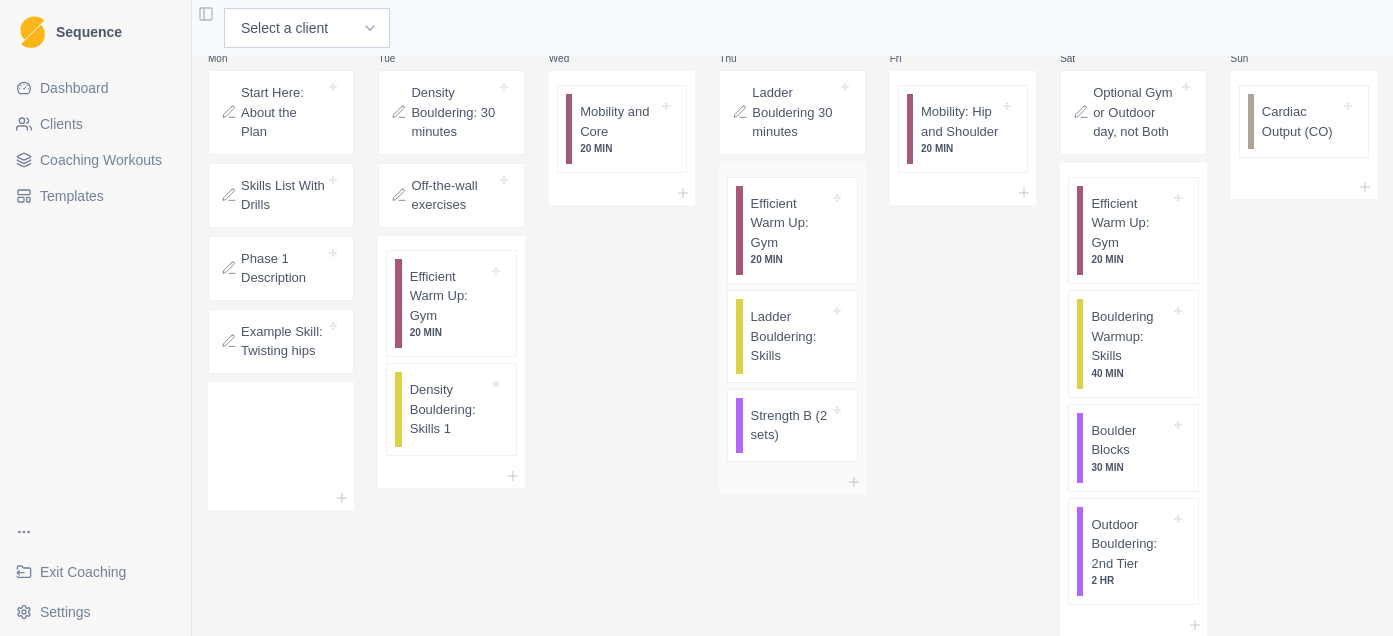 click on "Ladder Bouldering: Skills" at bounding box center (790, 336) 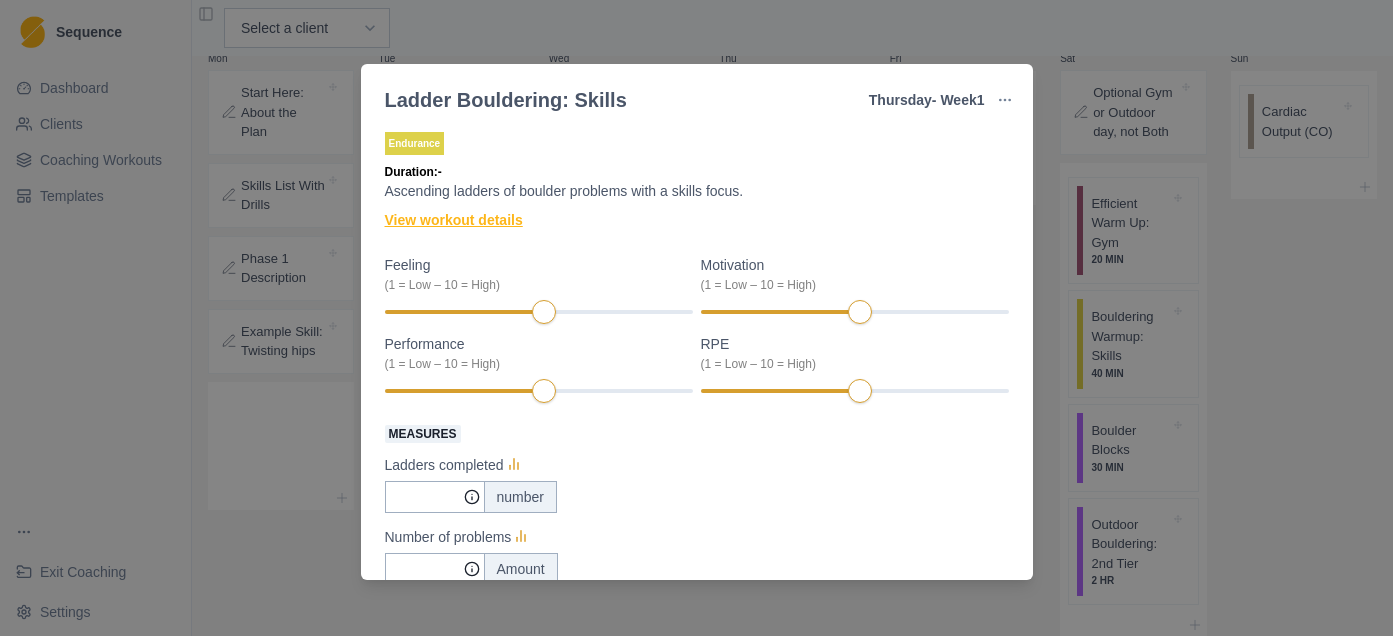 click on "View workout details" at bounding box center (454, 220) 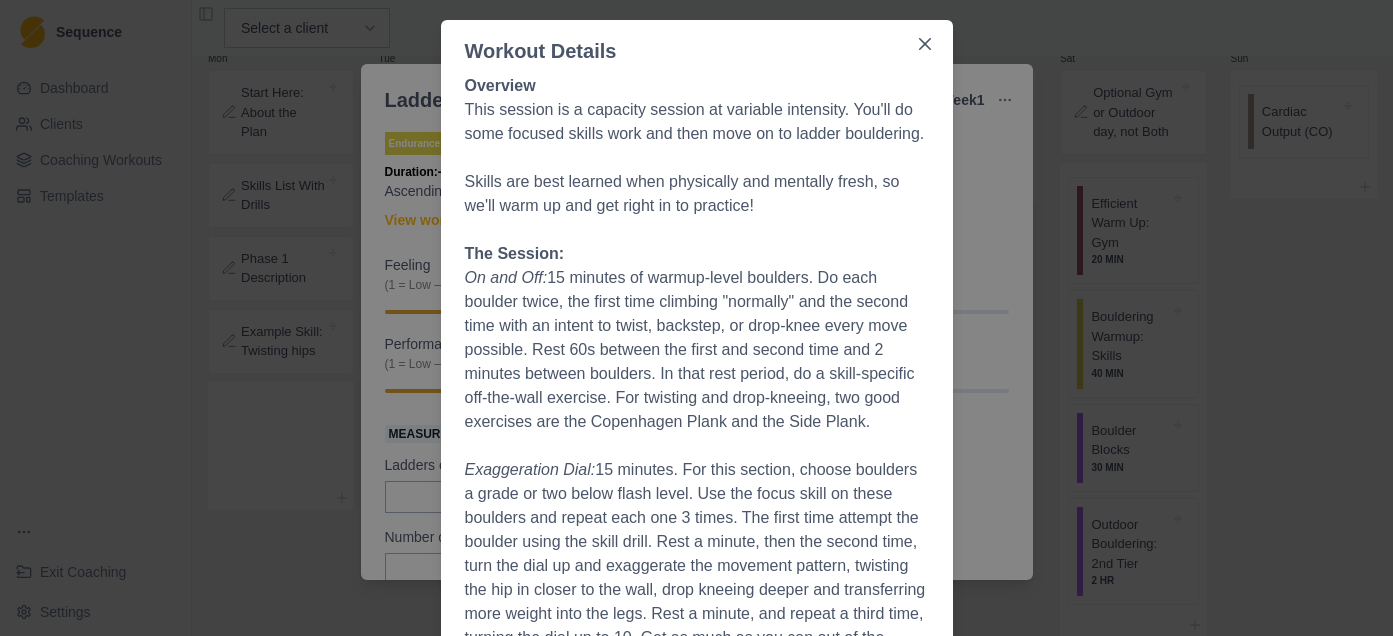 scroll, scrollTop: 108, scrollLeft: 0, axis: vertical 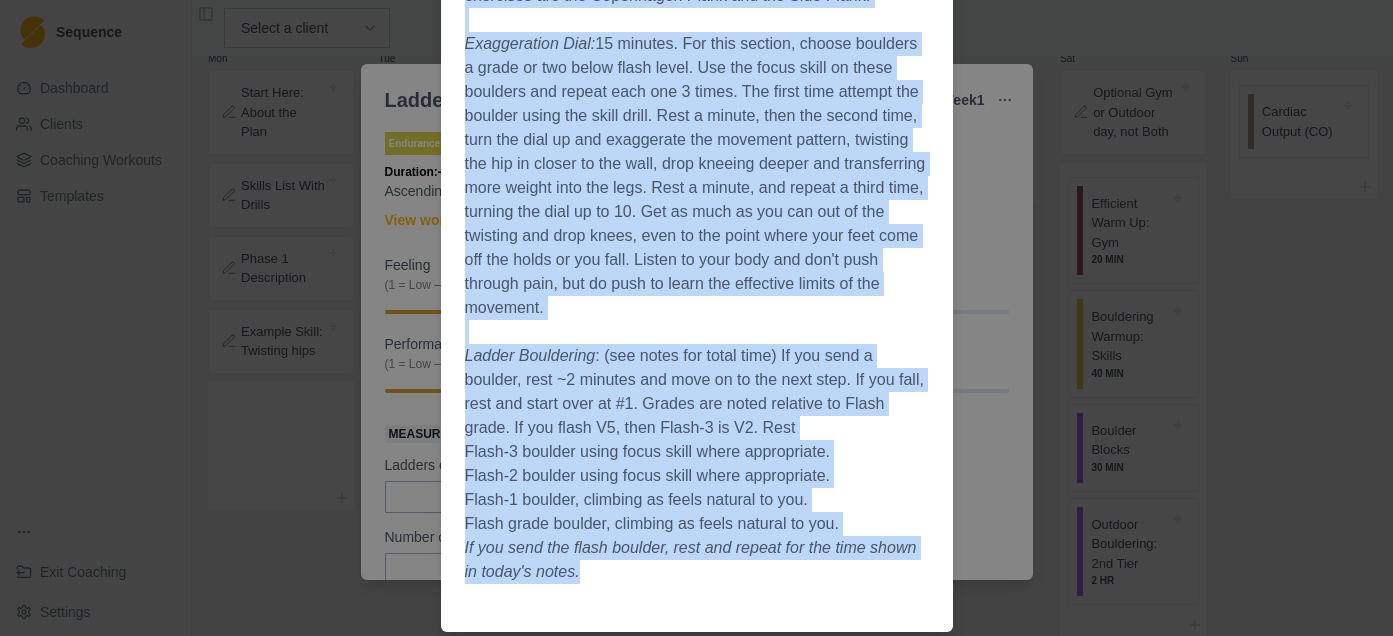 drag, startPoint x: 467, startPoint y: 80, endPoint x: 598, endPoint y: 601, distance: 537.2169 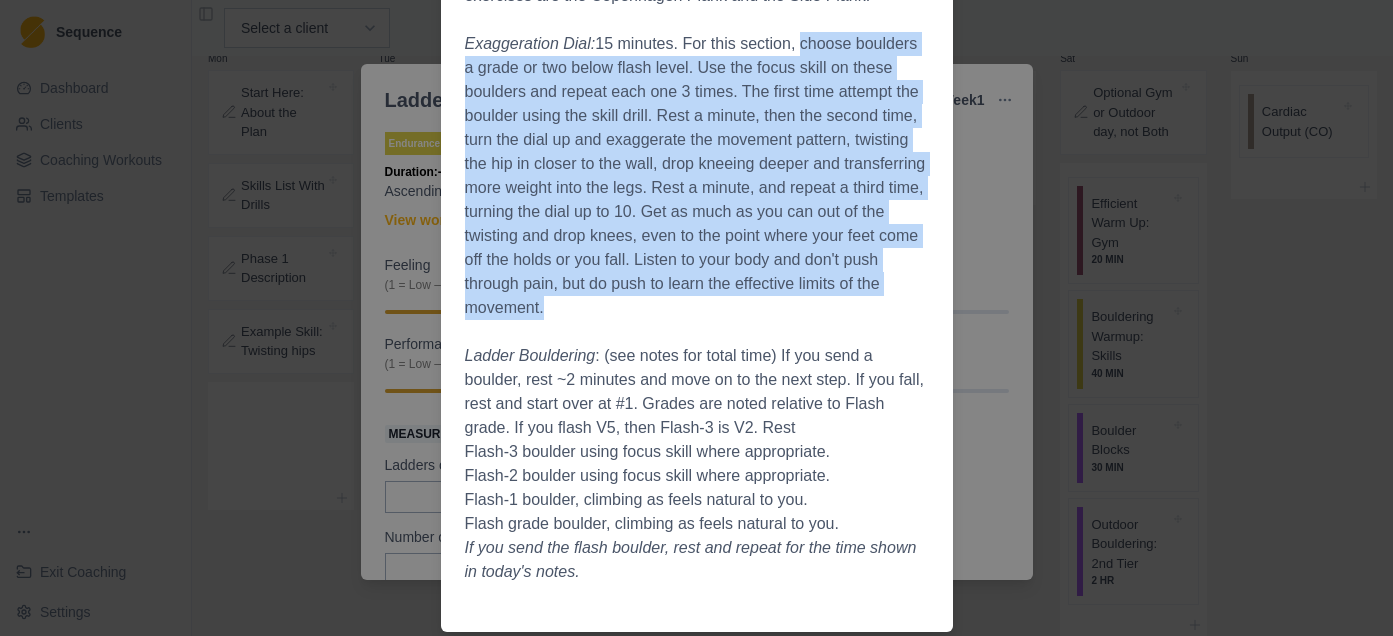 drag, startPoint x: 806, startPoint y: 64, endPoint x: 798, endPoint y: 338, distance: 274.11676 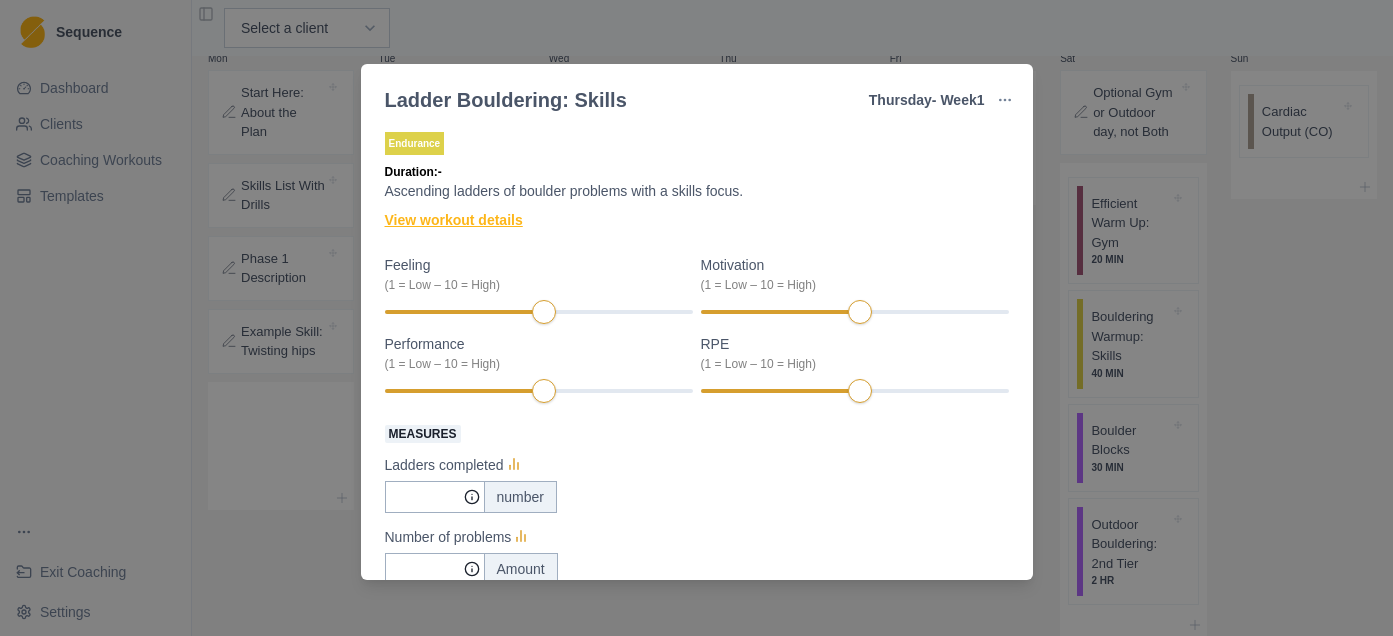click on "View workout details" at bounding box center [454, 220] 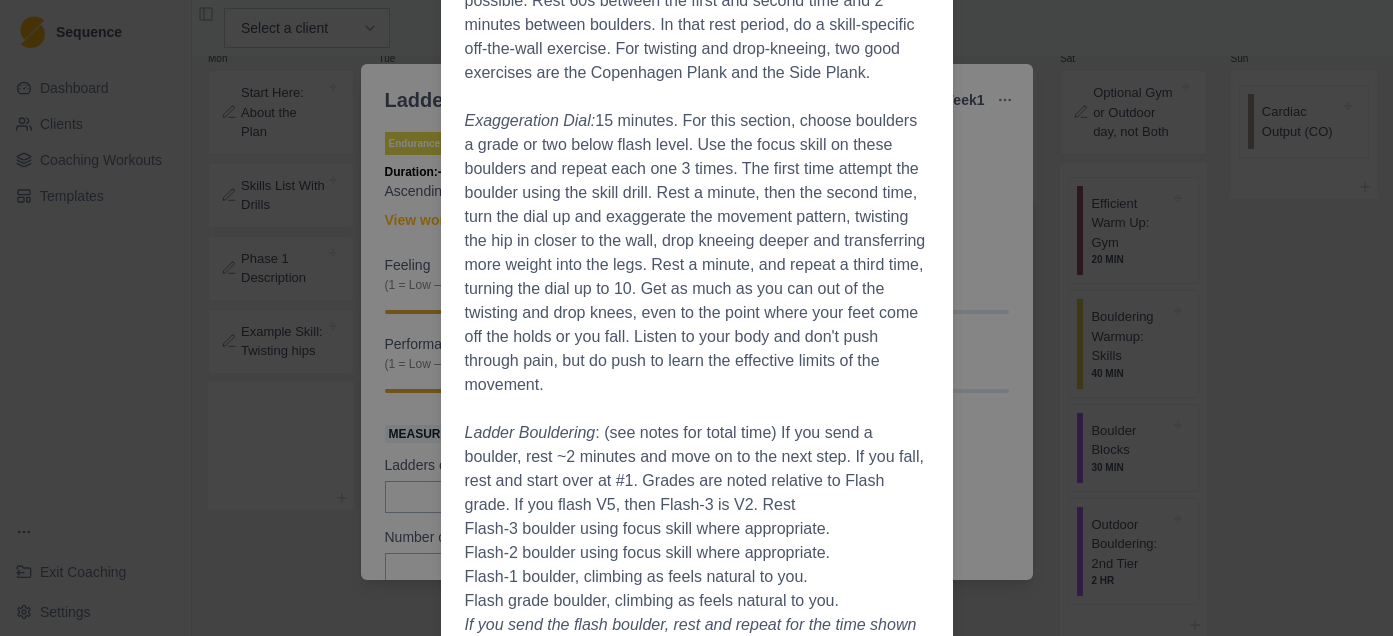 scroll, scrollTop: 578, scrollLeft: 0, axis: vertical 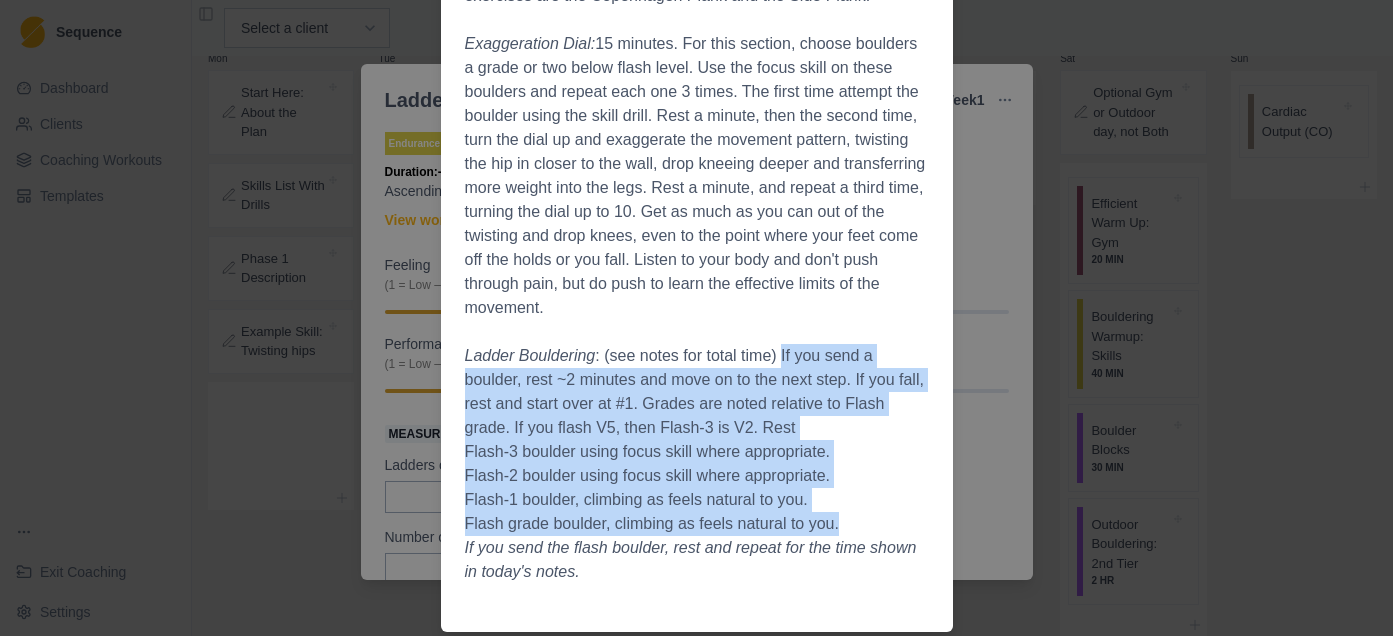 drag, startPoint x: 787, startPoint y: 358, endPoint x: 847, endPoint y: 524, distance: 176.51062 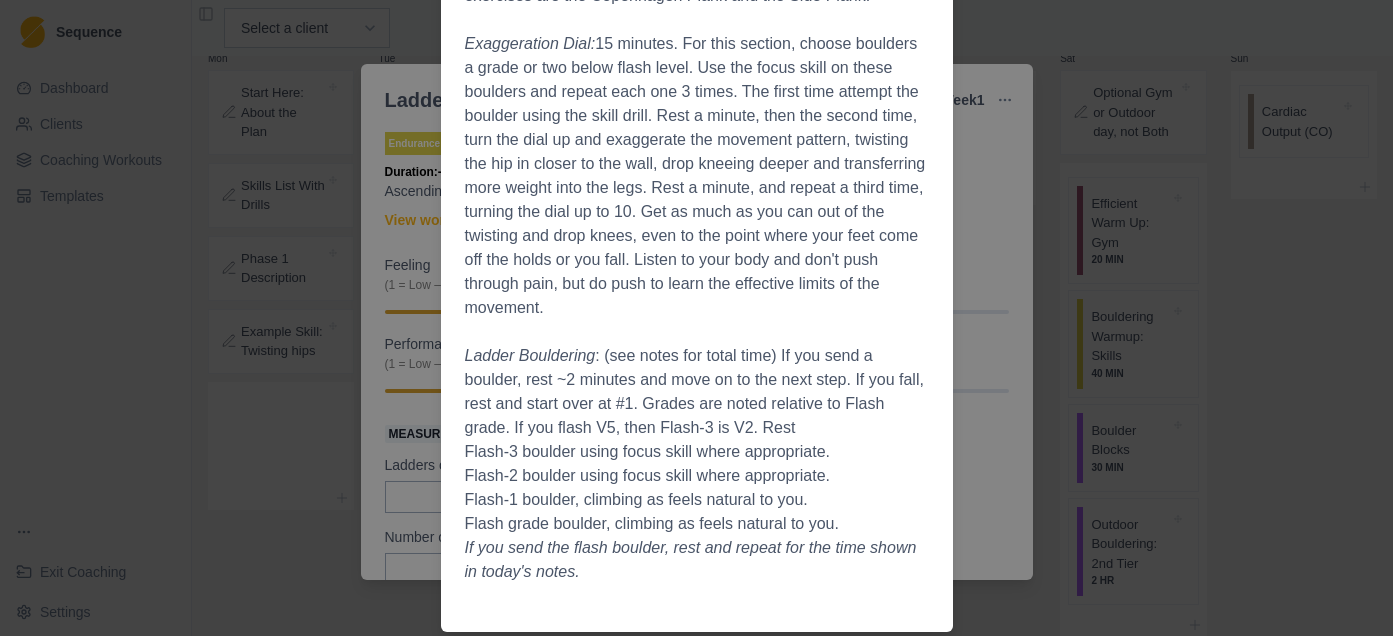 click on "Workout Details Overview This session is a capacity session at variable intensity. You'll do some focused skills work and then move on to ladder bouldering. Skills are best learned when physically and mentally fresh, so we'll warm up and get right in to practice! The Session: On and Off:  15 minutes of warmup-level boulders. Do each boulder twice, the first time climbing "normally" and the second time with an intent to twist, backstep, or drop-knee every move possible. Rest 60s between the first and second time and 2 minutes between boulders. In that rest period, do a skill-specific off-the-wall exercise. For twisting and drop-kneeing, two good exercises are the Copenhagen Plank and the Side Plank. Exaggeration Dial:  Ladder Bouldering : (see notes for total time) If you send a boulder, rest ~2 minutes and move on to the next step. If you fall, rest and start over at #1. Grades are noted relative to Flash grade. If you flash V5, then Flash-3 is V2. Rest Flash-3 boulder using focus skill where appropriate." at bounding box center [696, 318] 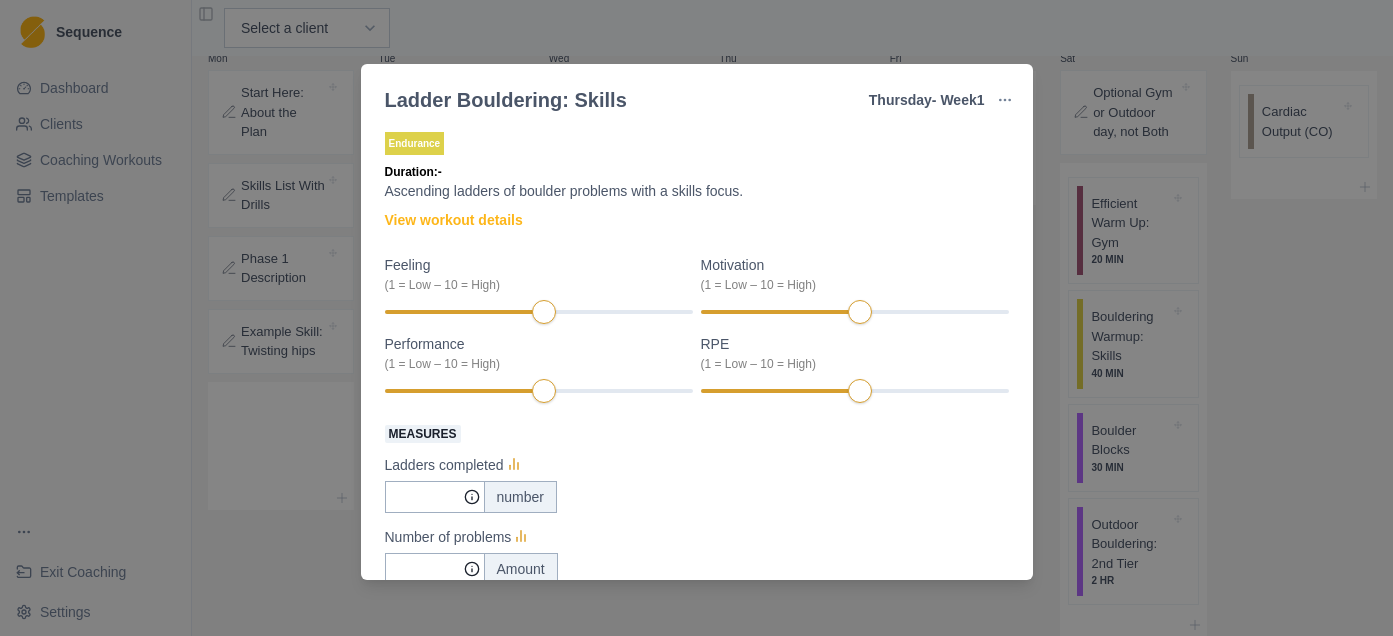 click on "Ladder Bouldering: Skills Thursday - Week 1 Edit Original Workout Remove From Template Endurance Duration: - Ascending ladders of boulder problems with a skills focus. View workout details Feeling (1 = Low – 10 = High) Motivation (1 = Low – 10 = High) Performance (1 = Low – 10 = High) RPE (1 = Low – 10 = High) Measures Ladders completed number Number of problems Amount Read only" at bounding box center [696, 318] 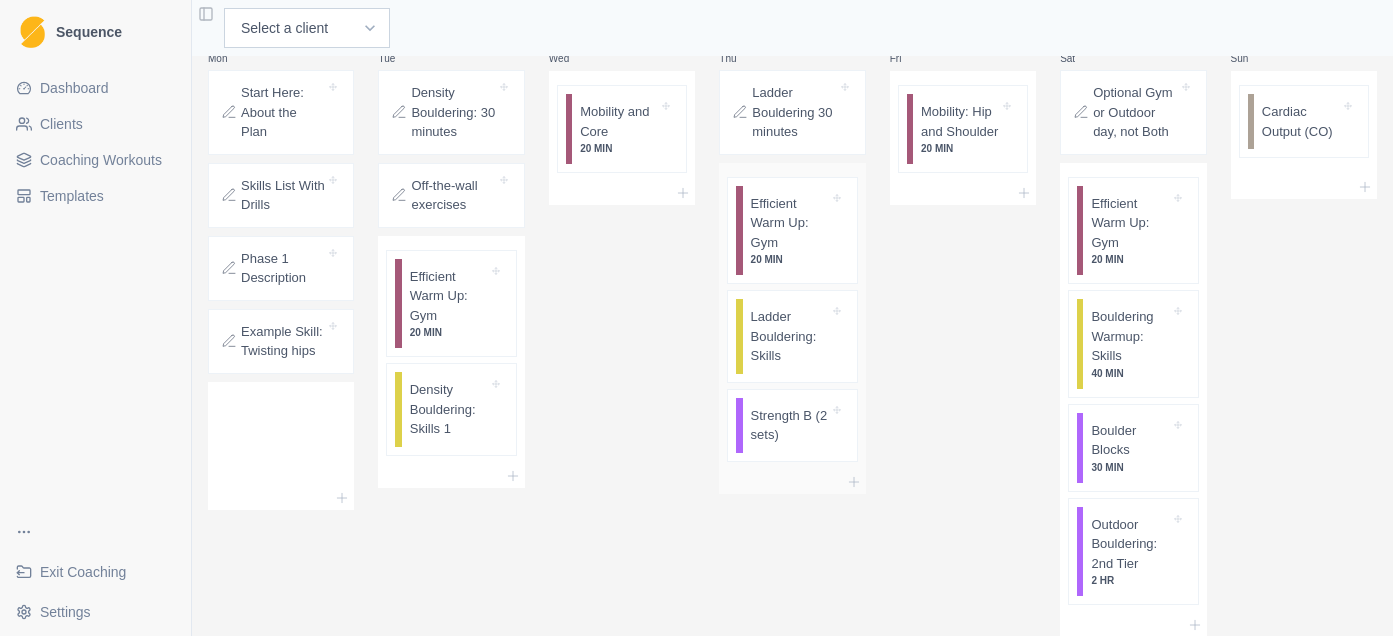 click on "Strength B (2 sets)" at bounding box center [790, 425] 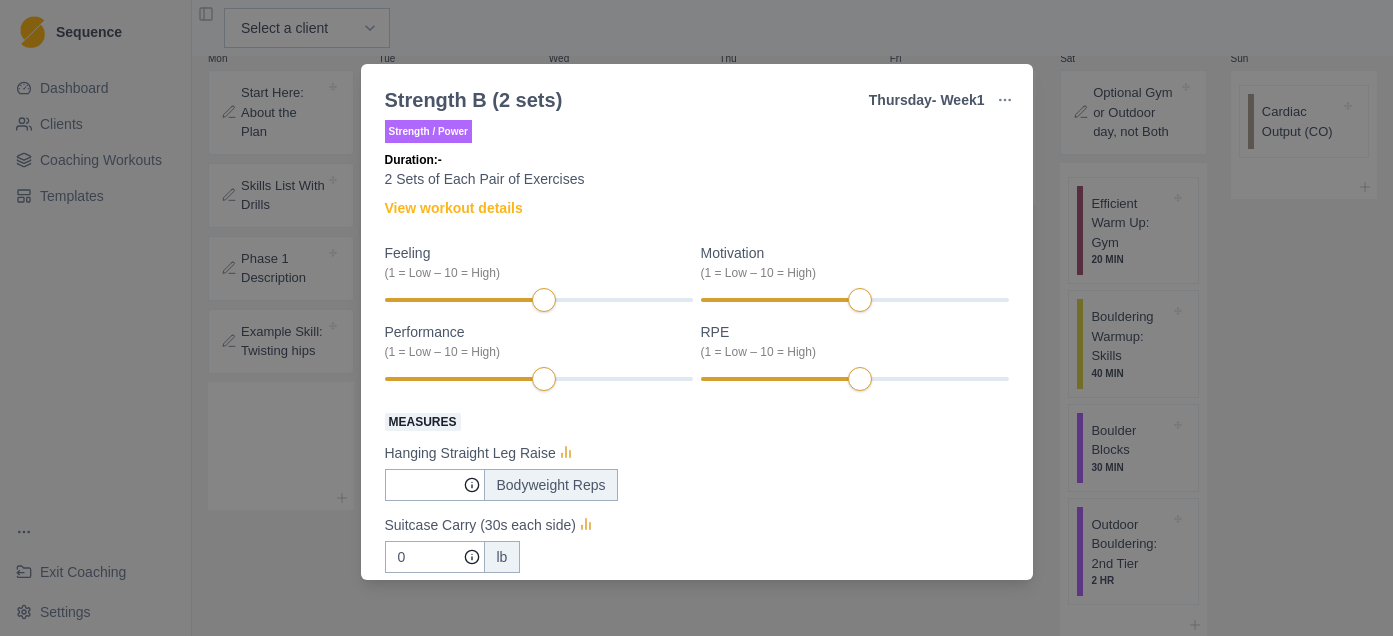 scroll, scrollTop: 0, scrollLeft: 0, axis: both 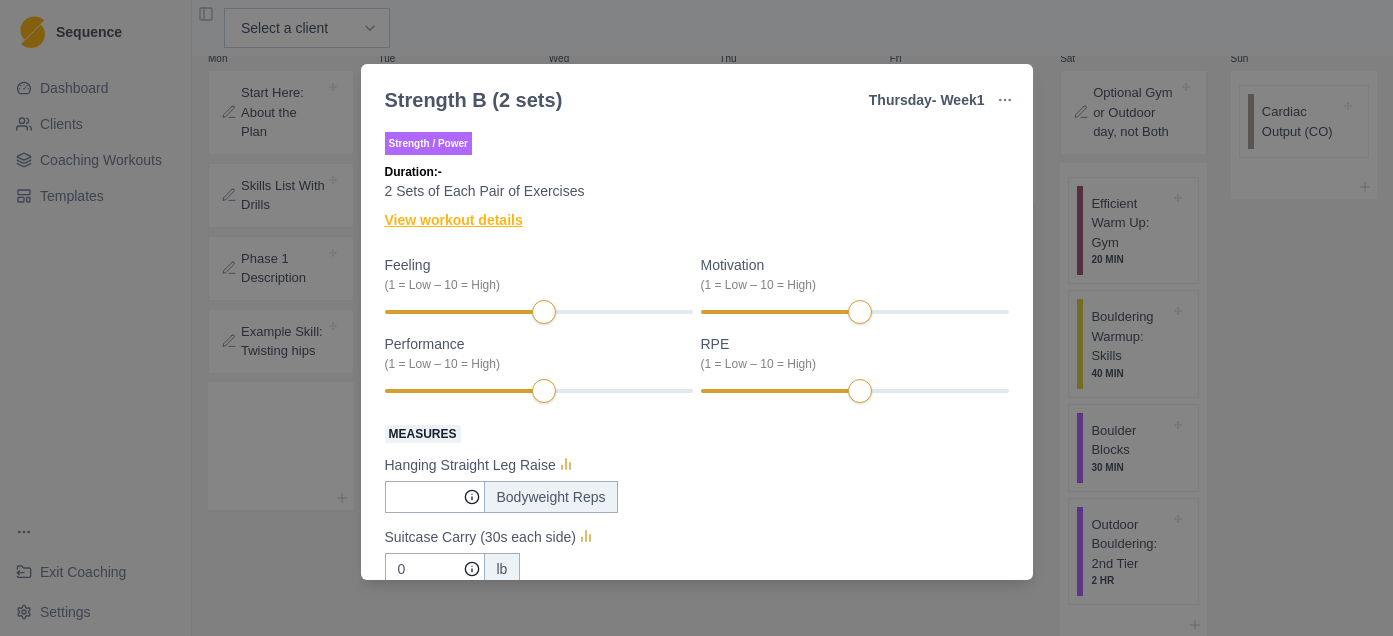 click on "View workout details" at bounding box center [454, 220] 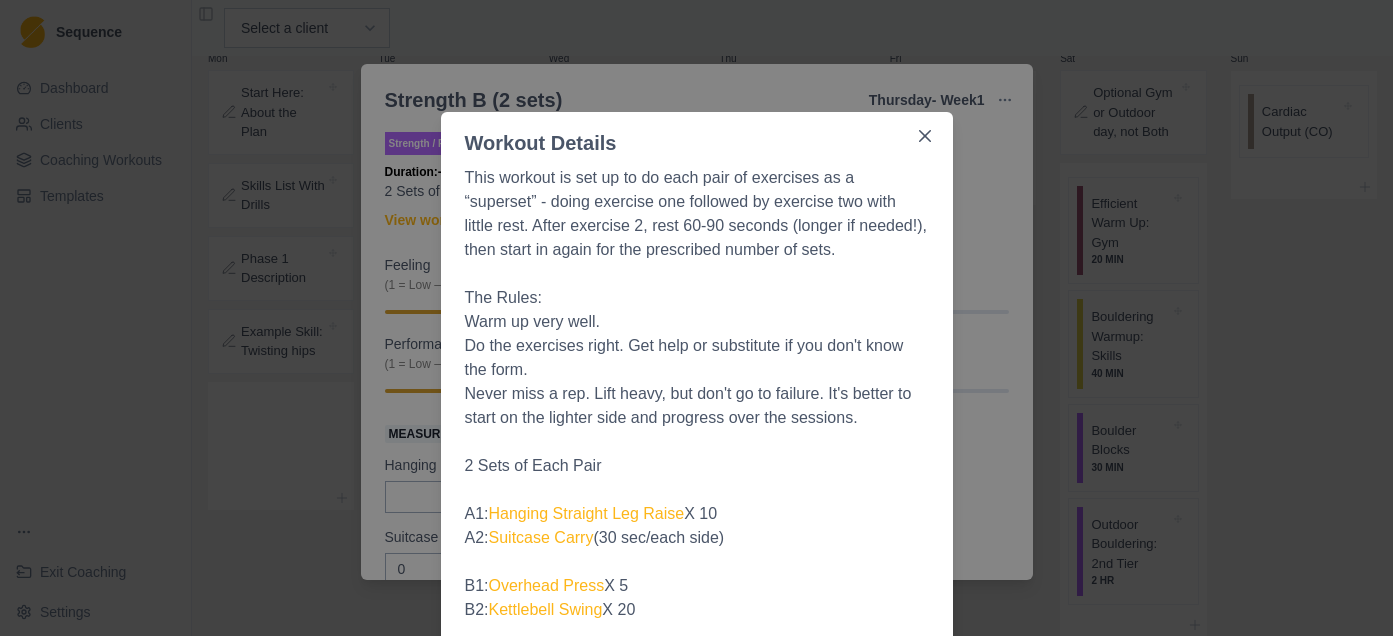 scroll, scrollTop: 14, scrollLeft: 0, axis: vertical 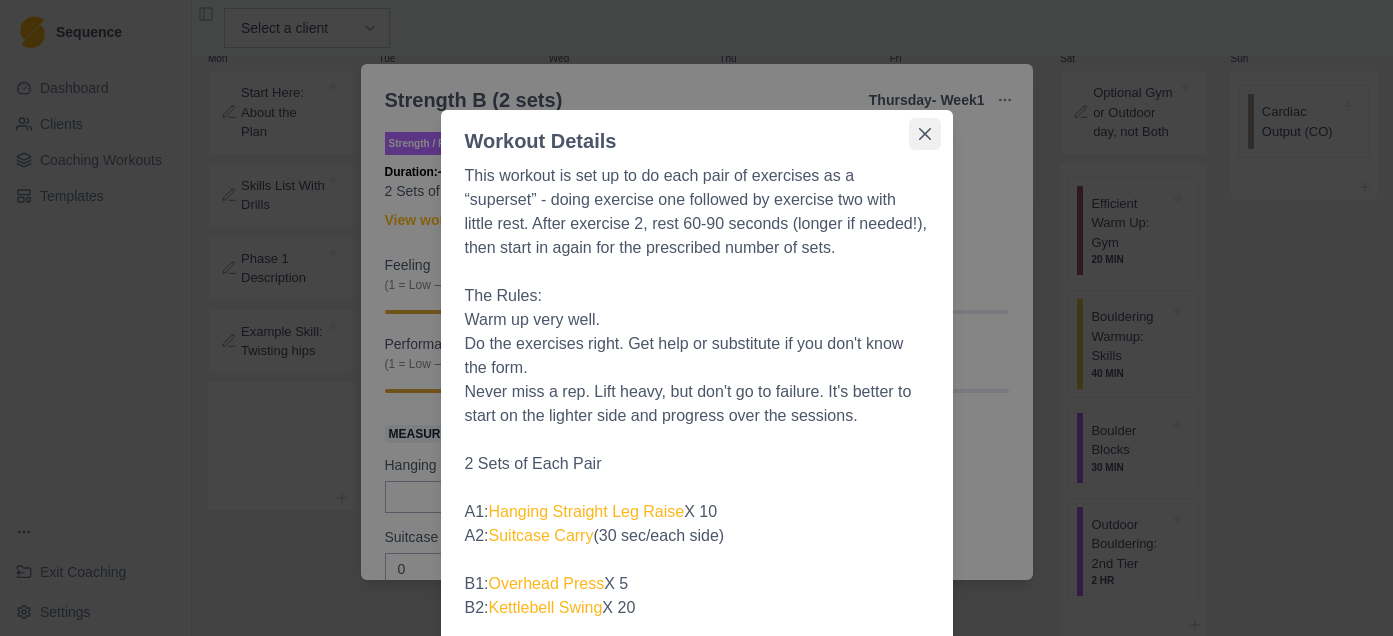 click at bounding box center [925, 134] 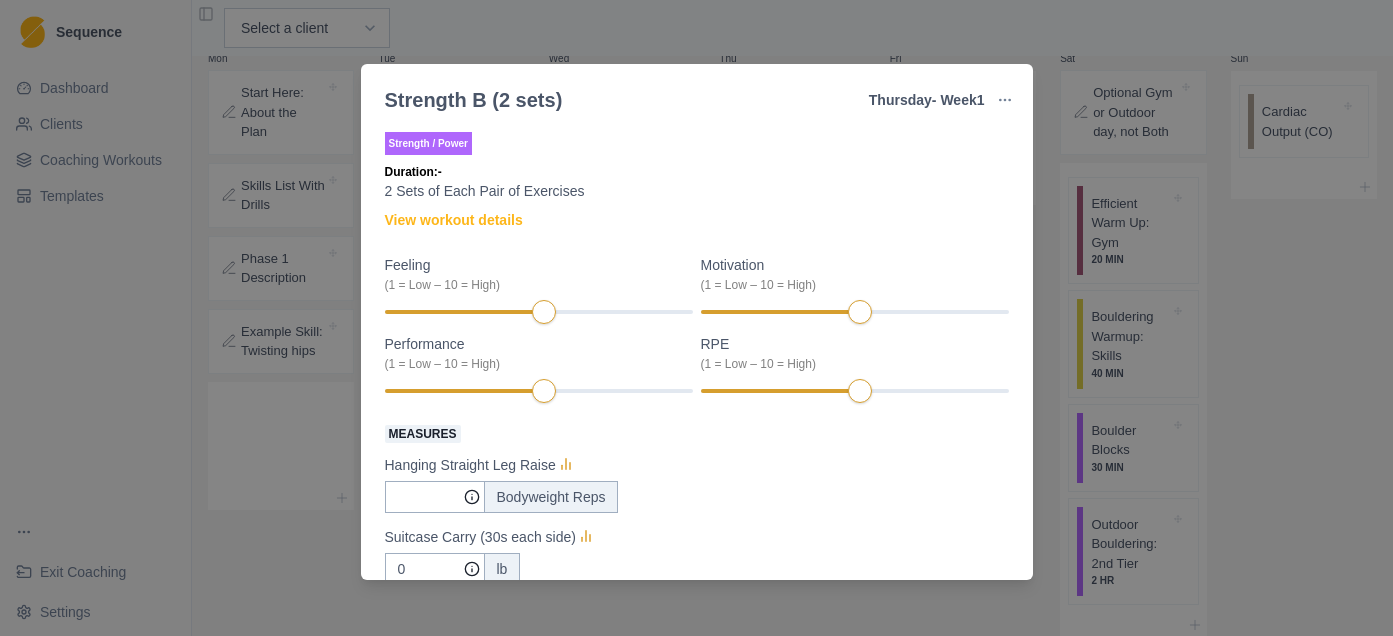 click on "Strength B (2 sets) Thursday  - Week  1 Edit Original Workout Remove From Template Strength / Power Duration:  - 2 Sets of Each Pair of Exercises
View workout details Feeling (1 = Low – 10 = High) Motivation (1 = Low – 10 = High) Performance (1 = Low – 10 = High) RPE (1 = Low – 10 = High) Measures Hanging Straight Leg Raise Bodyweight Reps Suitcase Carry (30s each side) 0 lb Barbell Overhead Press 10 lb Kettlebell Swing 50 lb Inverted Row Bodyweight Walking Lunge 20 lb added Read only" at bounding box center (696, 318) 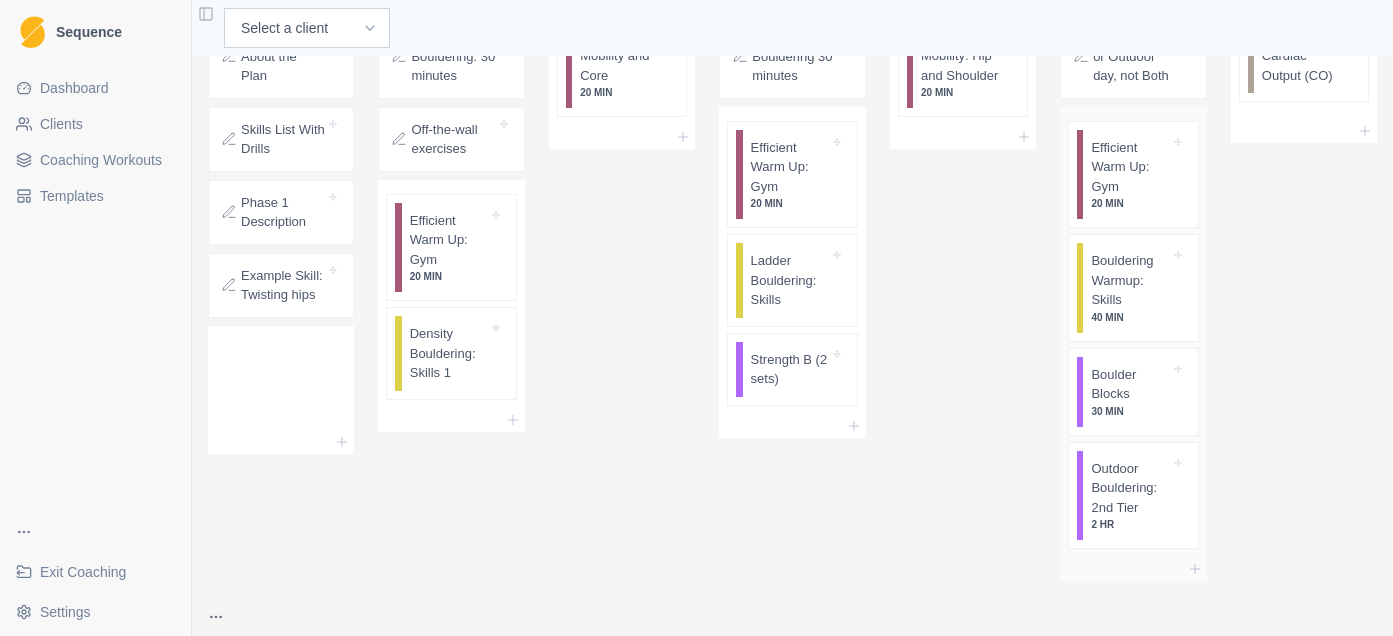 scroll, scrollTop: 197, scrollLeft: 0, axis: vertical 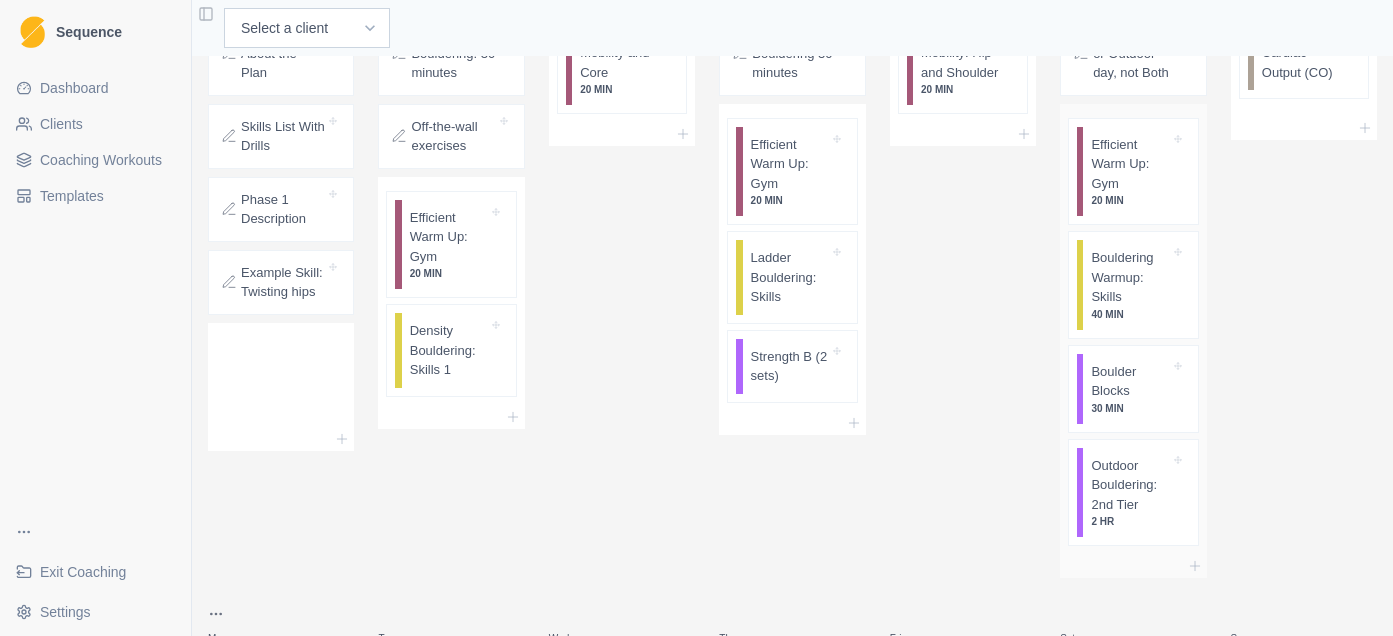 click on "Bouldering Warmup: Skills" at bounding box center (1130, 277) 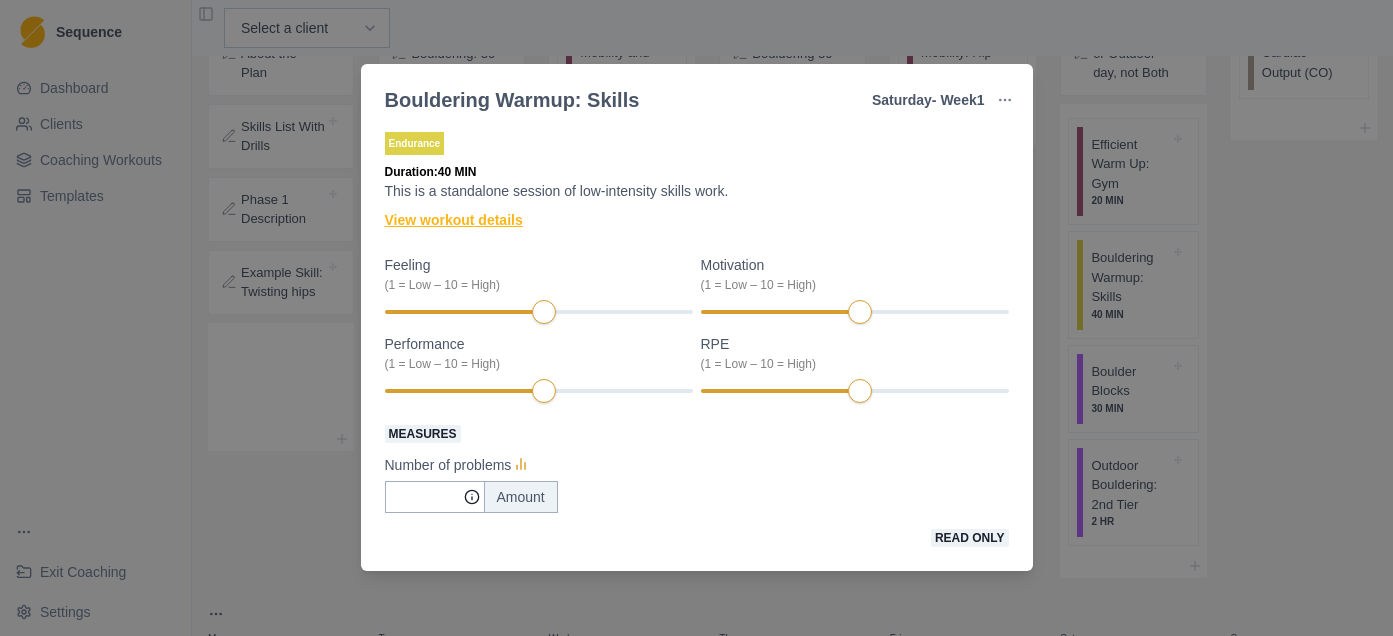 click on "View workout details" at bounding box center [454, 220] 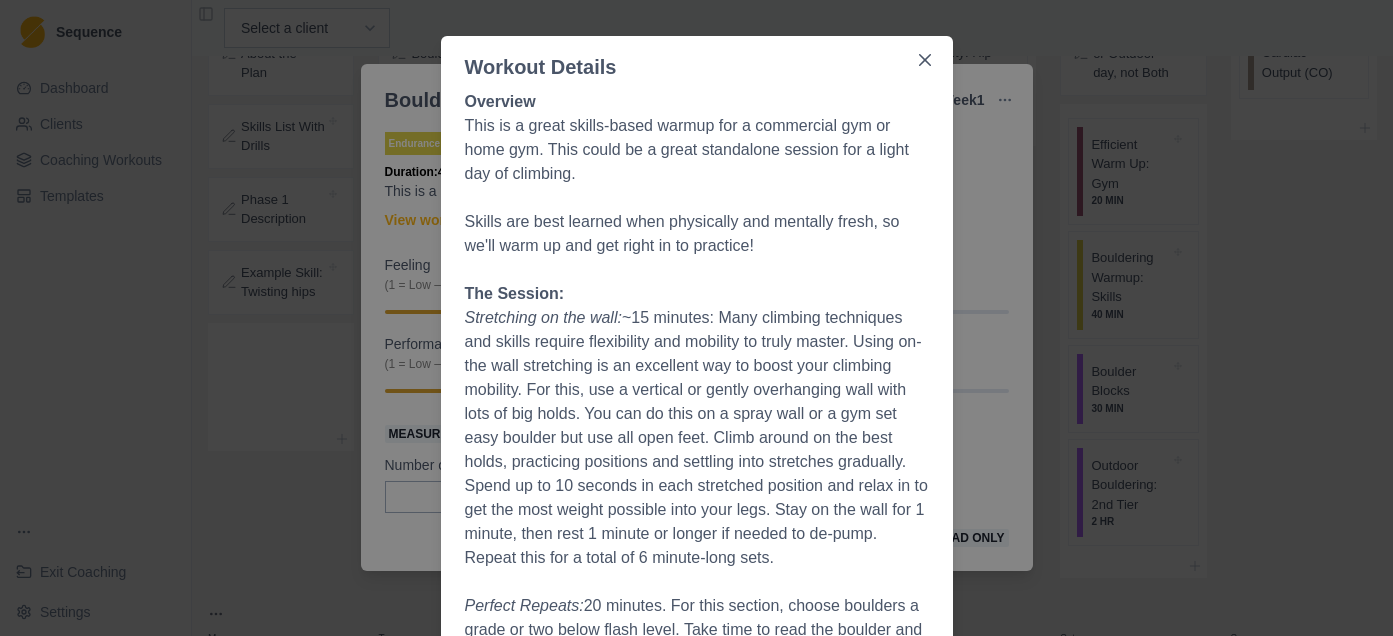 scroll, scrollTop: 46, scrollLeft: 0, axis: vertical 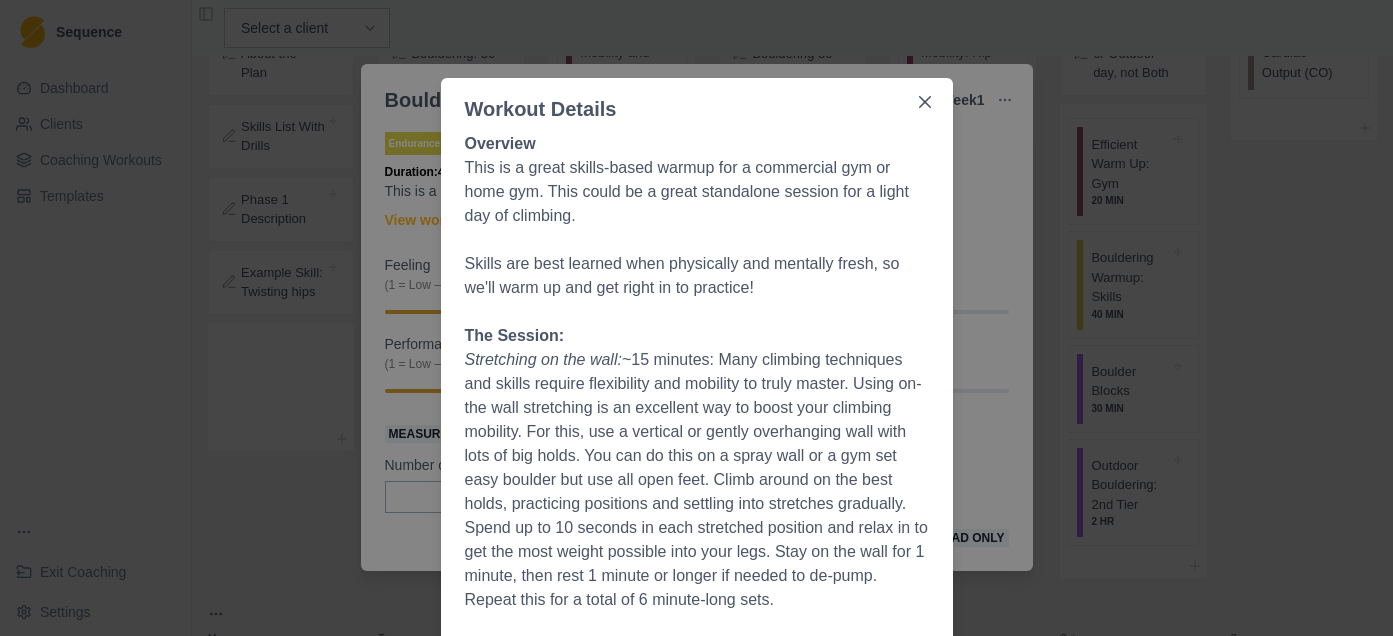 click on "Workout Details Overview This is a great skills-based warmup for a commercial gym or home gym. This could be a great standalone session for a light day of climbing. Skills are best learned when physically and mentally fresh, so we'll warm up and get right in to practice! The Session: Stretching on the wall: ~15 minutes: Many climbing techniques and skills require flexibility and mobility to truly master. Using on-the wall stretching is an excellent way to boost your climbing mobility. For this, use a vertical or gently overhanging wall with lots of big holds. You can do this on a spray wall or a gym set easy boulder but use all open feet. Climb around on the best holds, practicing positions and settling into stretches gradually. Spend up to 10 seconds in each stretched position and relax in to get the most weight possible into your legs. Stay on the wall for 1 minute, then rest 1 minute or longer if needed to de-pump. Repeat this for a total of 6 minute-long sets. Perfect Repeats:" at bounding box center [696, 318] 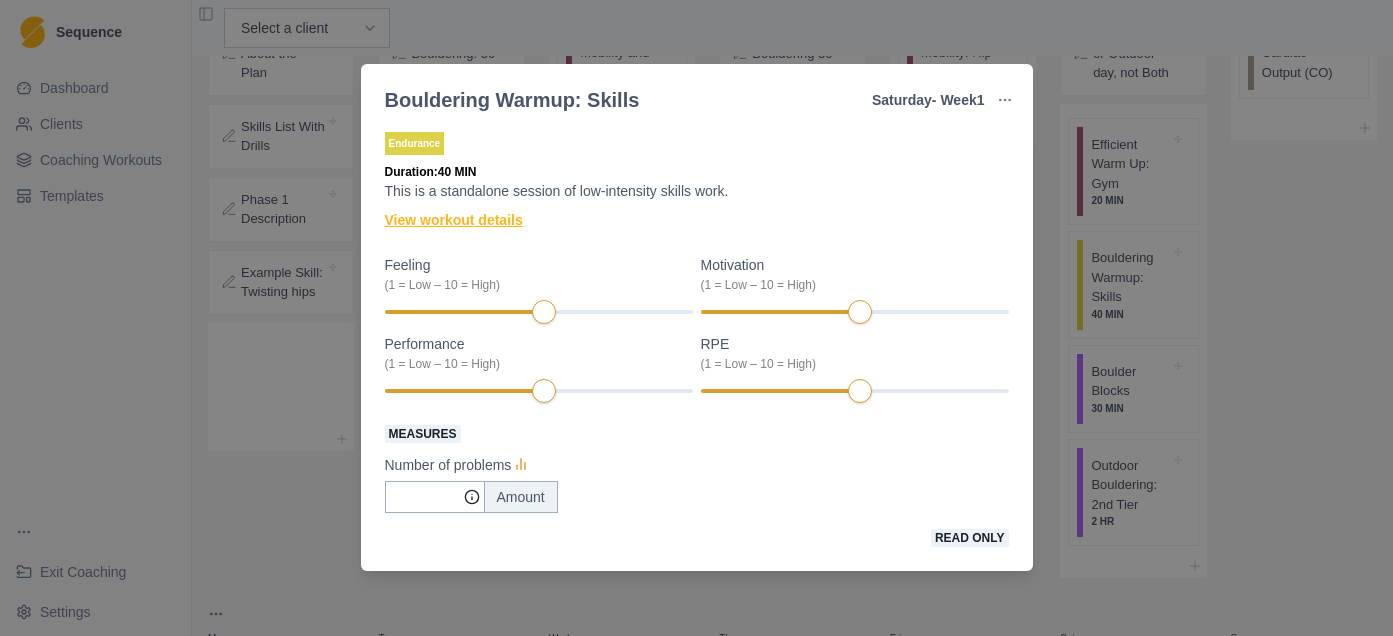 click on "View workout details" at bounding box center (454, 220) 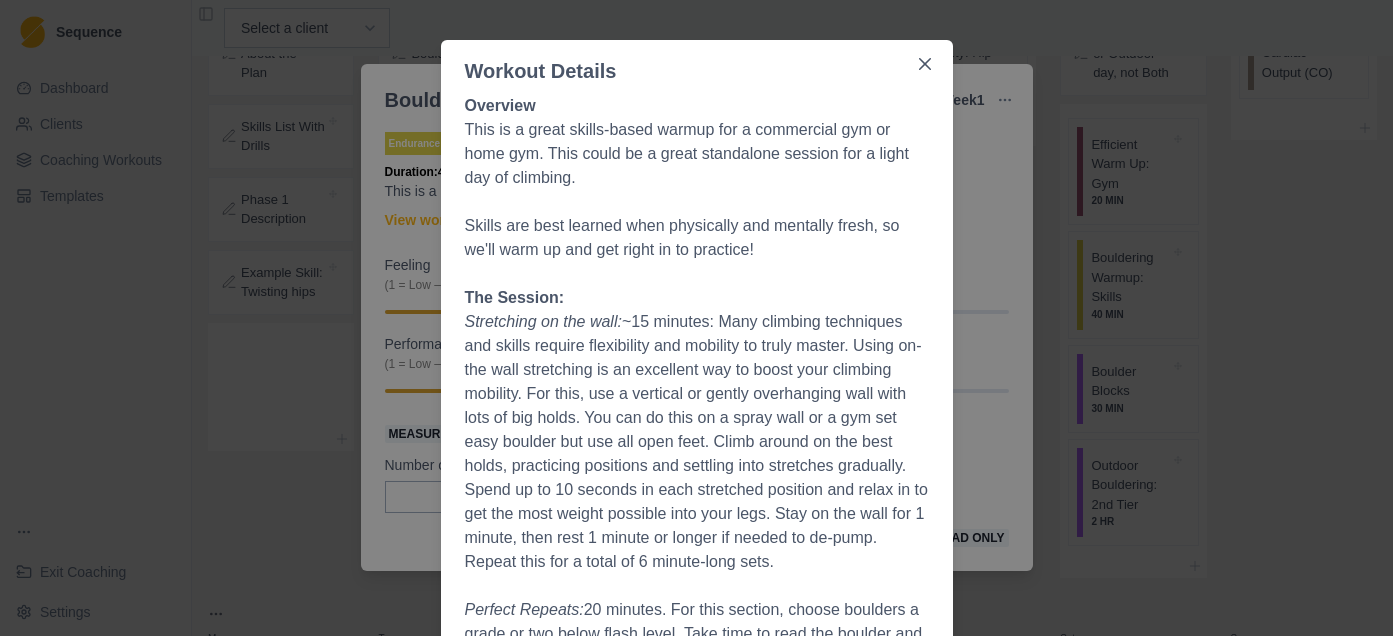 scroll, scrollTop: 199, scrollLeft: 0, axis: vertical 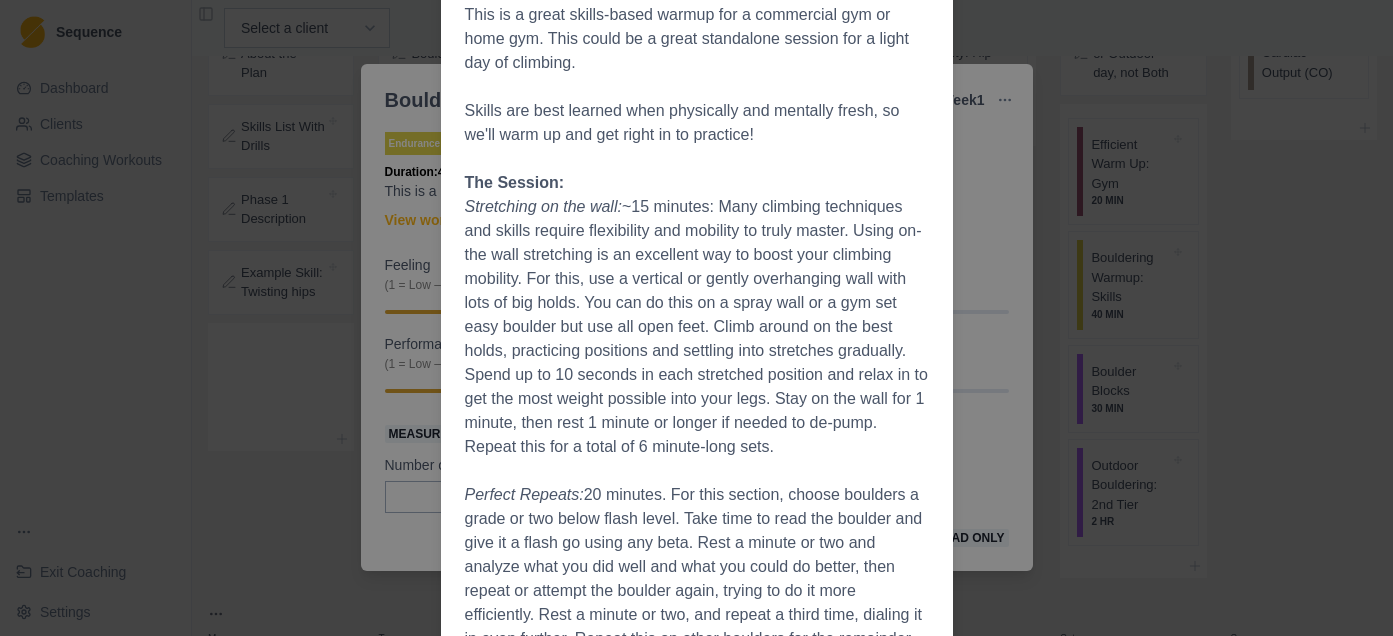 drag, startPoint x: 729, startPoint y: 205, endPoint x: 805, endPoint y: 451, distance: 257.47232 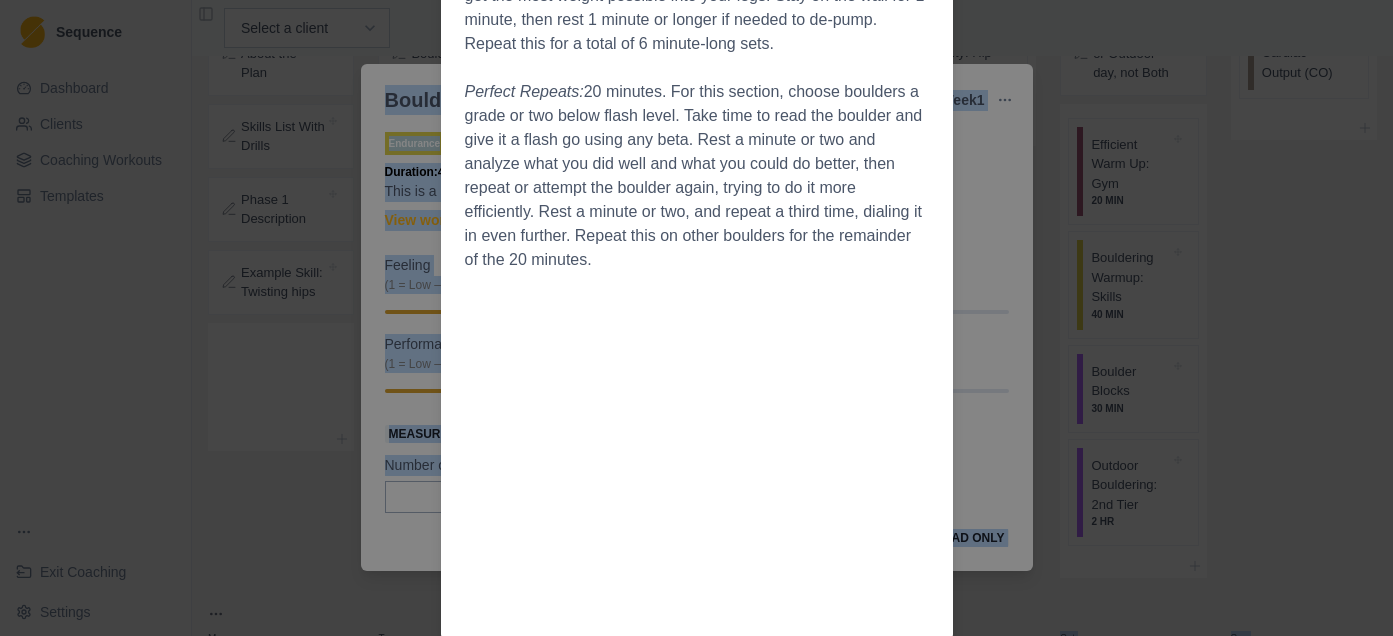 scroll, scrollTop: 610, scrollLeft: 0, axis: vertical 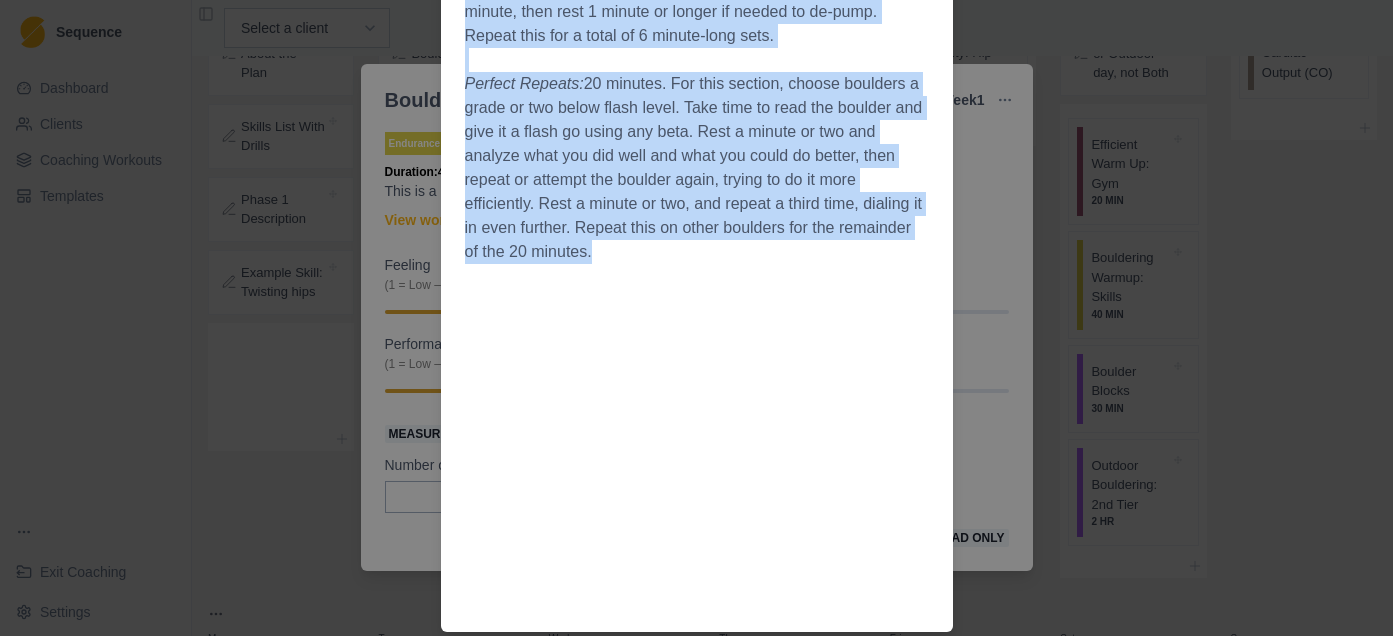 drag, startPoint x: 468, startPoint y: 185, endPoint x: 716, endPoint y: 251, distance: 256.63202 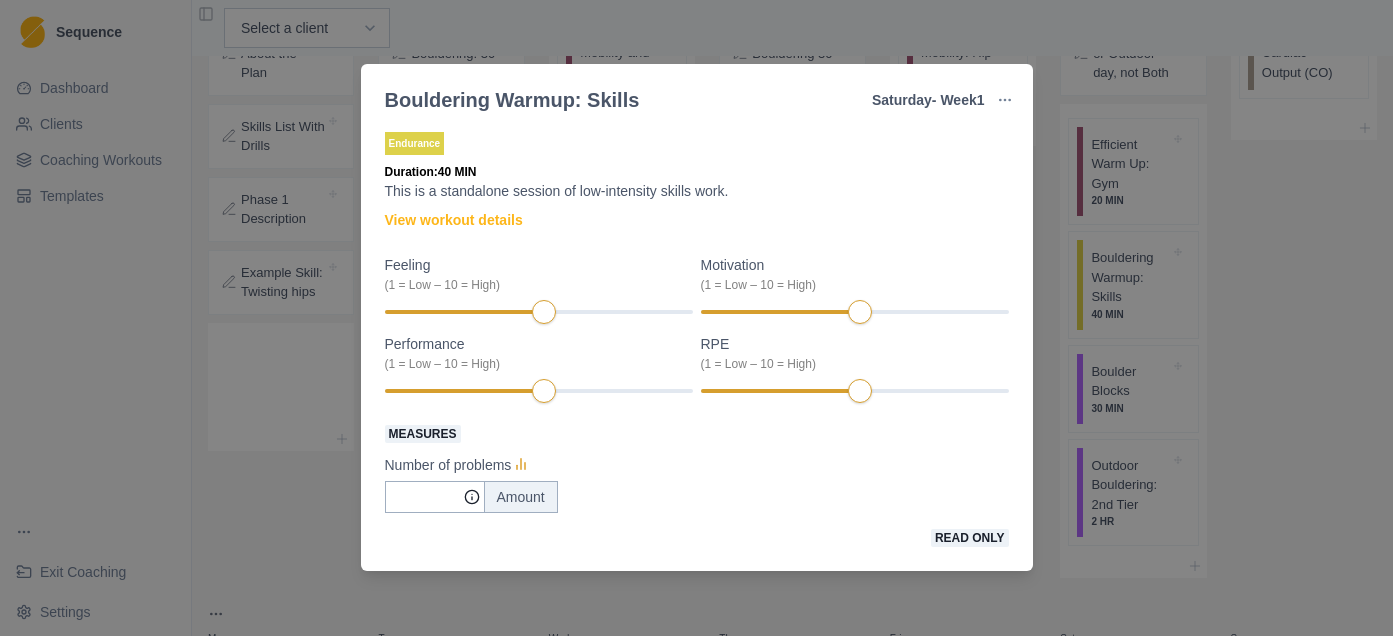 click on "Bouldering Warmup: Skills Saturday - Week 1 Edit Original Workout Remove From Template Endurance Duration: 40 MIN This is a standalone session of low-intensity skills work. View workout details Feeling (1 = Low – 10 = High) Motivation (1 = Low – 10 = High) Performance (1 = Low – 10 = High) RPE (1 = Low – 10 = High) Measures Number of problems Amount Read only" at bounding box center [696, 318] 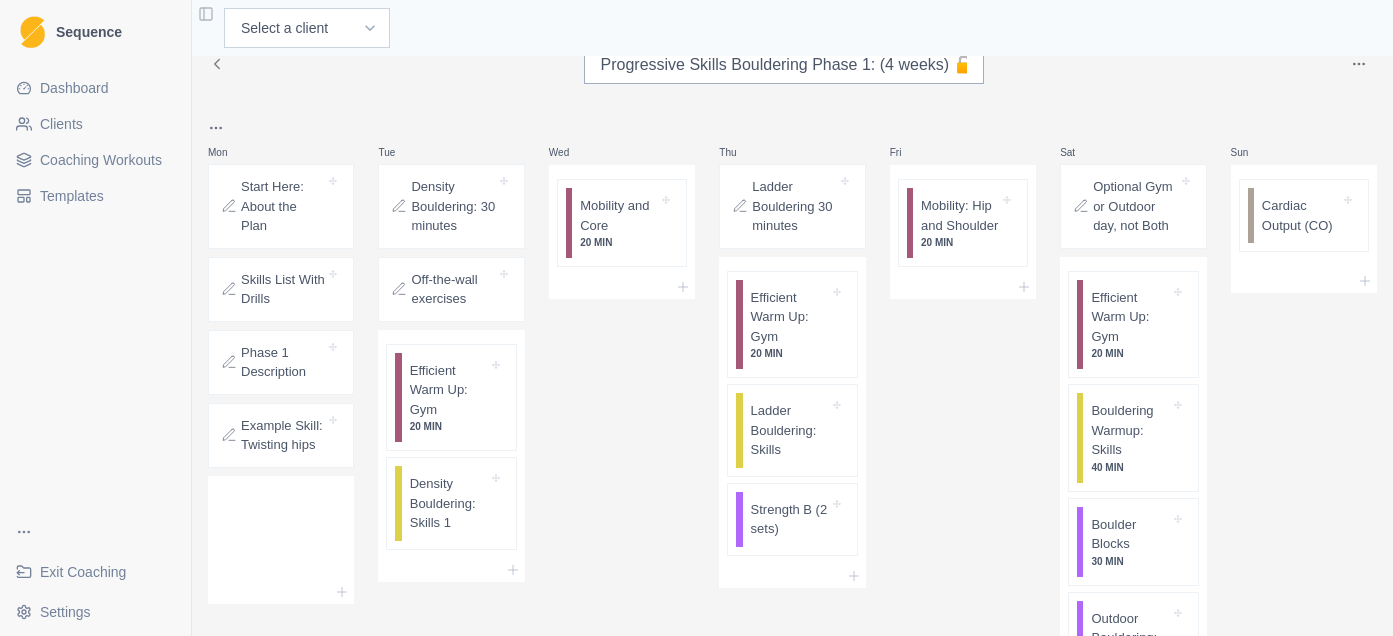 scroll, scrollTop: 35, scrollLeft: 0, axis: vertical 